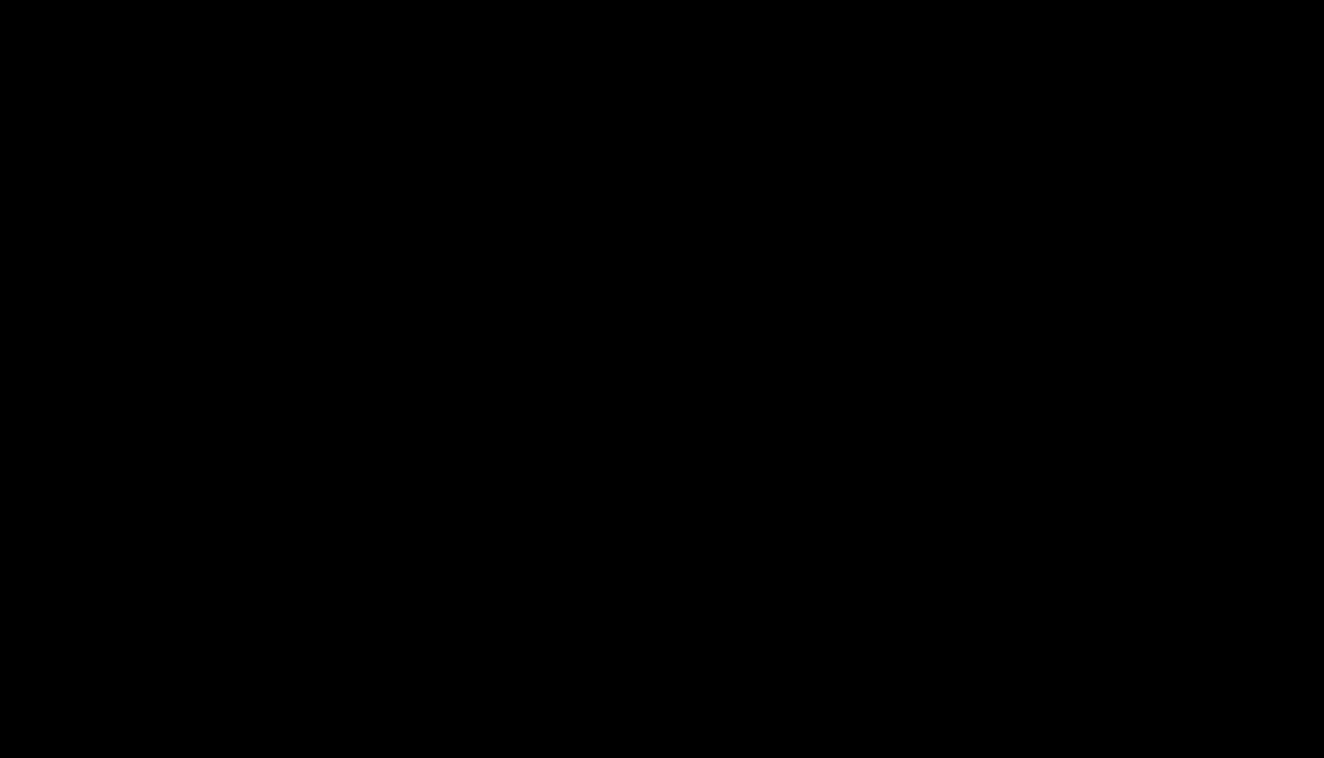 scroll, scrollTop: 0, scrollLeft: 0, axis: both 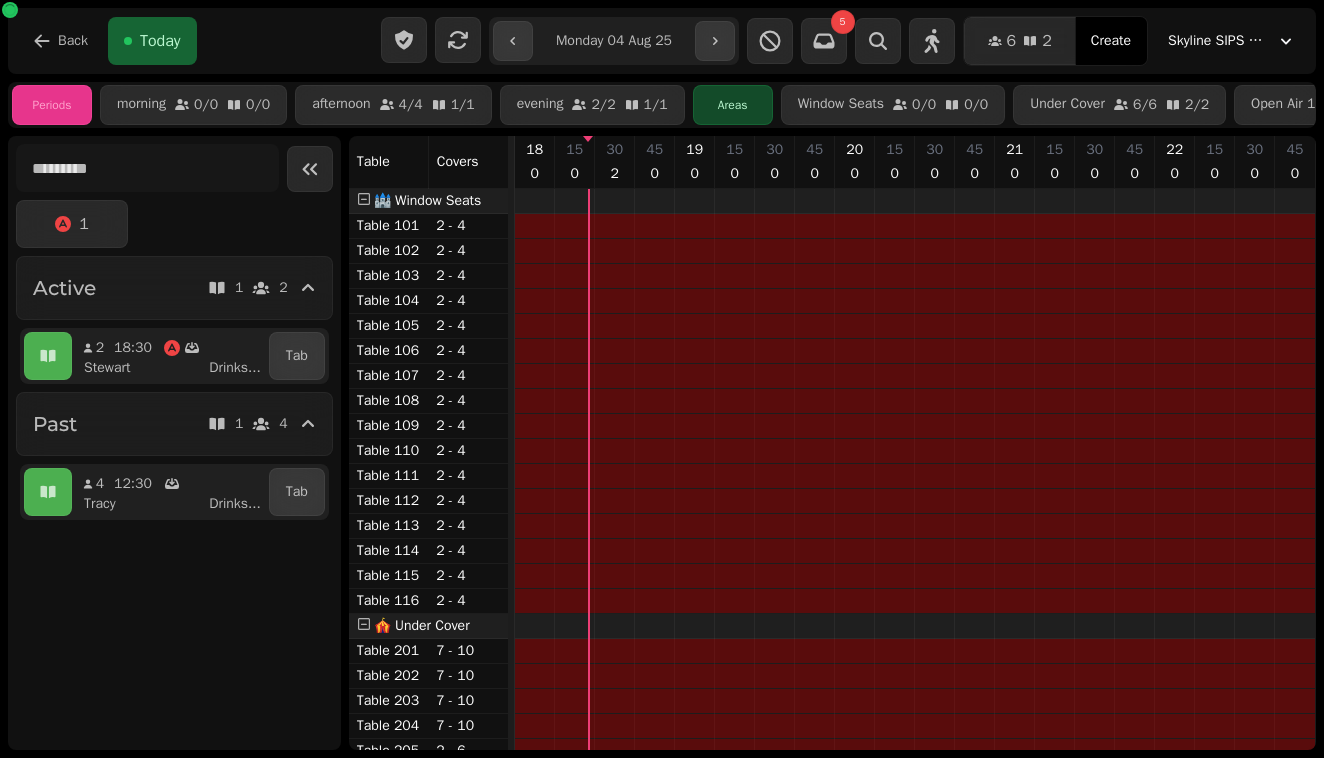 click on "**********" at bounding box center (613, 41) 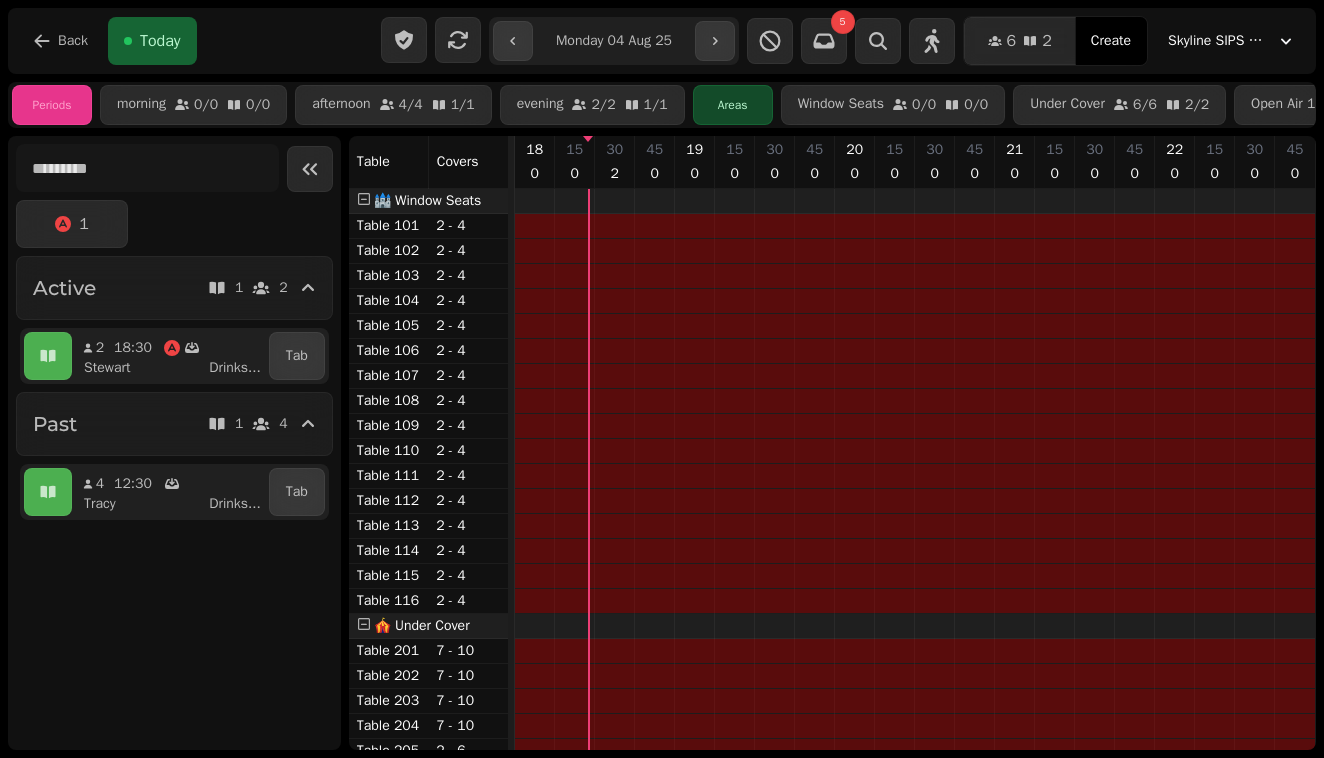 type on "**********" 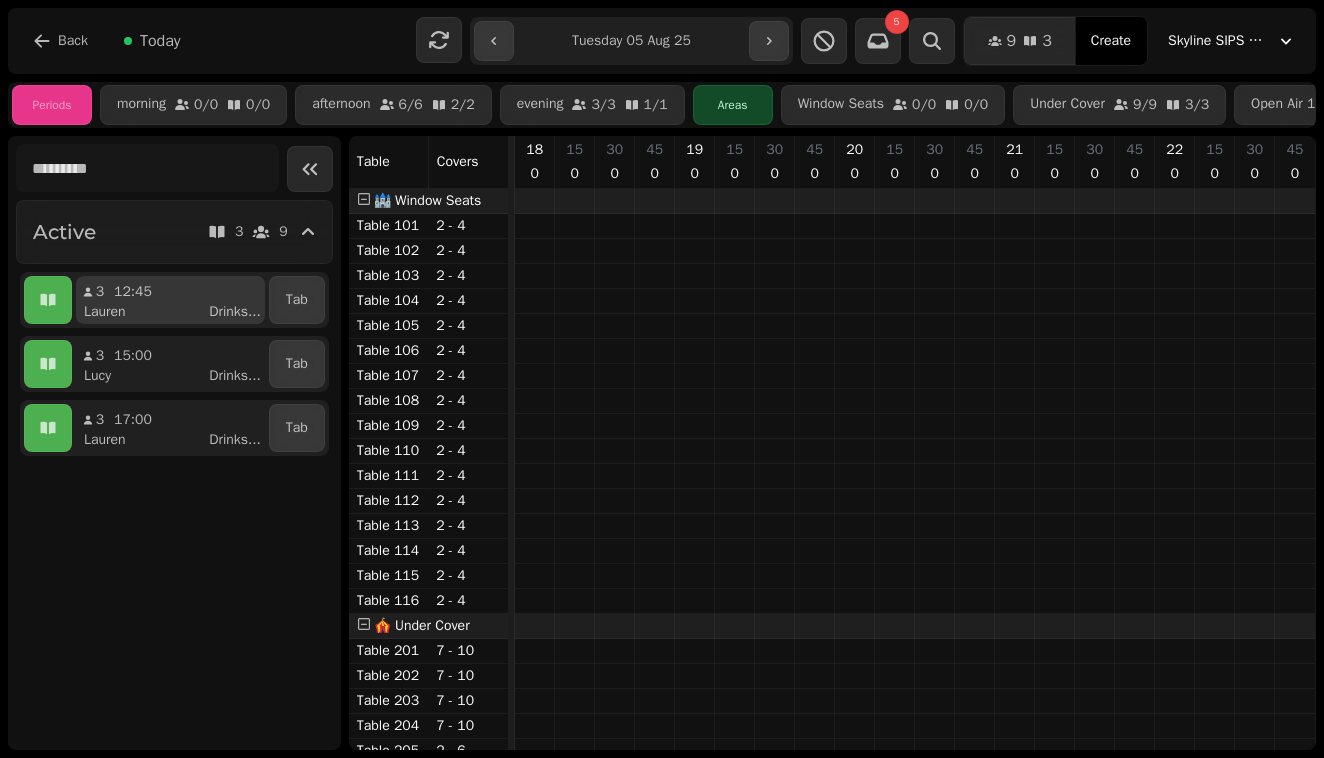 click on "[FIRST] Drinks ..." at bounding box center [178, 312] 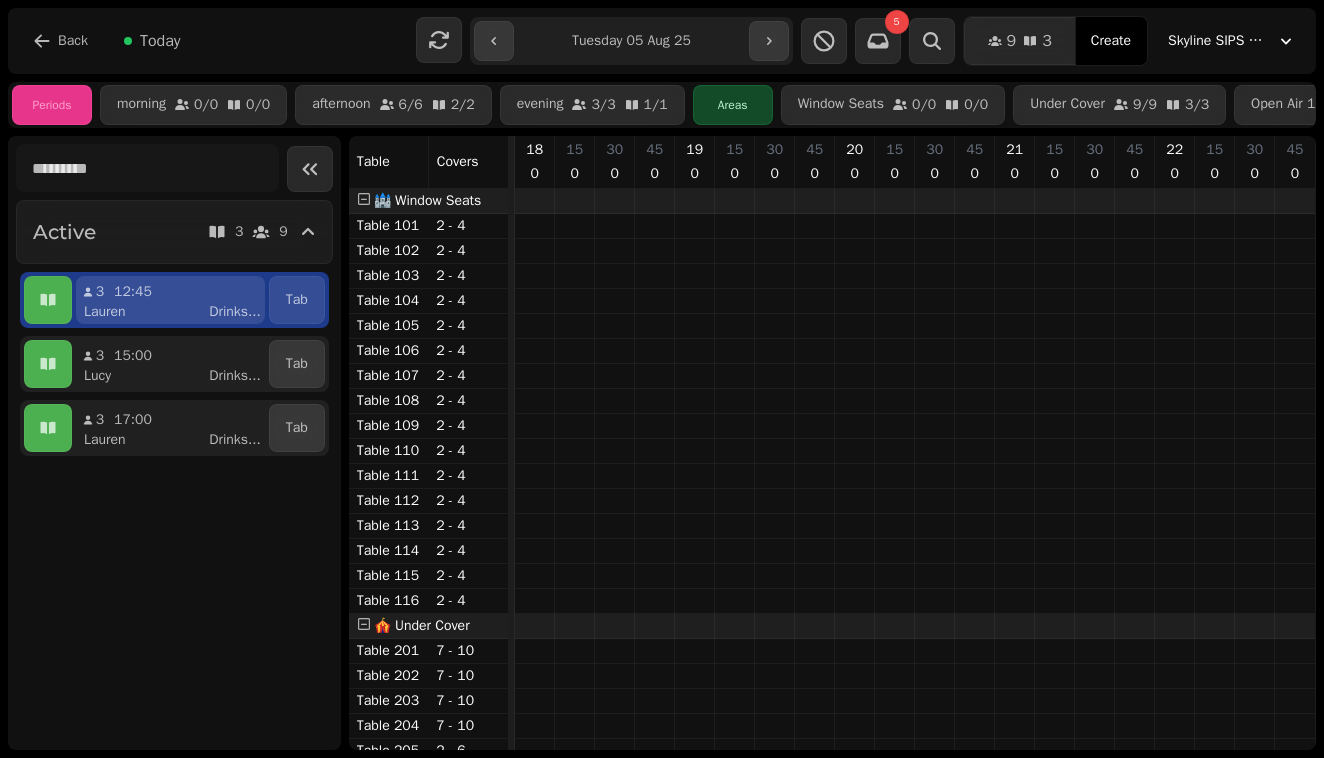 scroll, scrollTop: 0, scrollLeft: 107, axis: horizontal 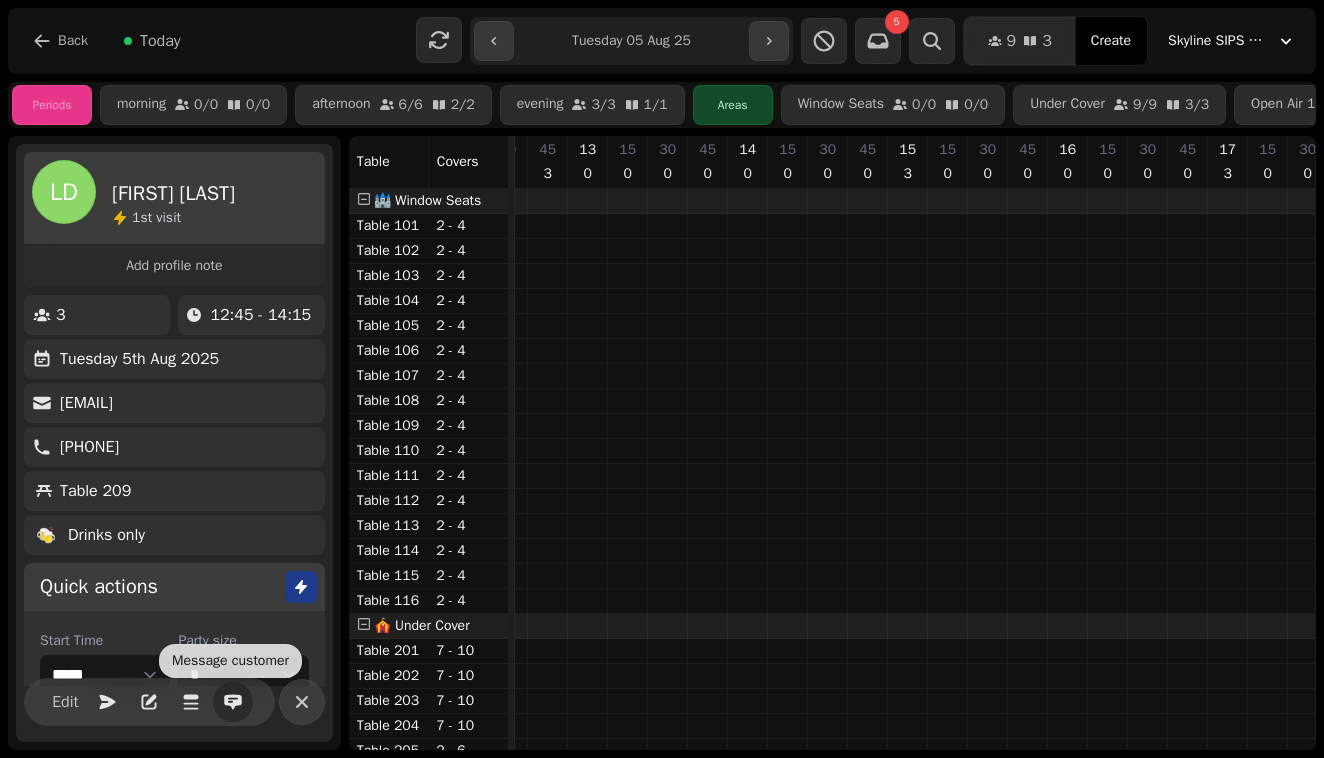 click 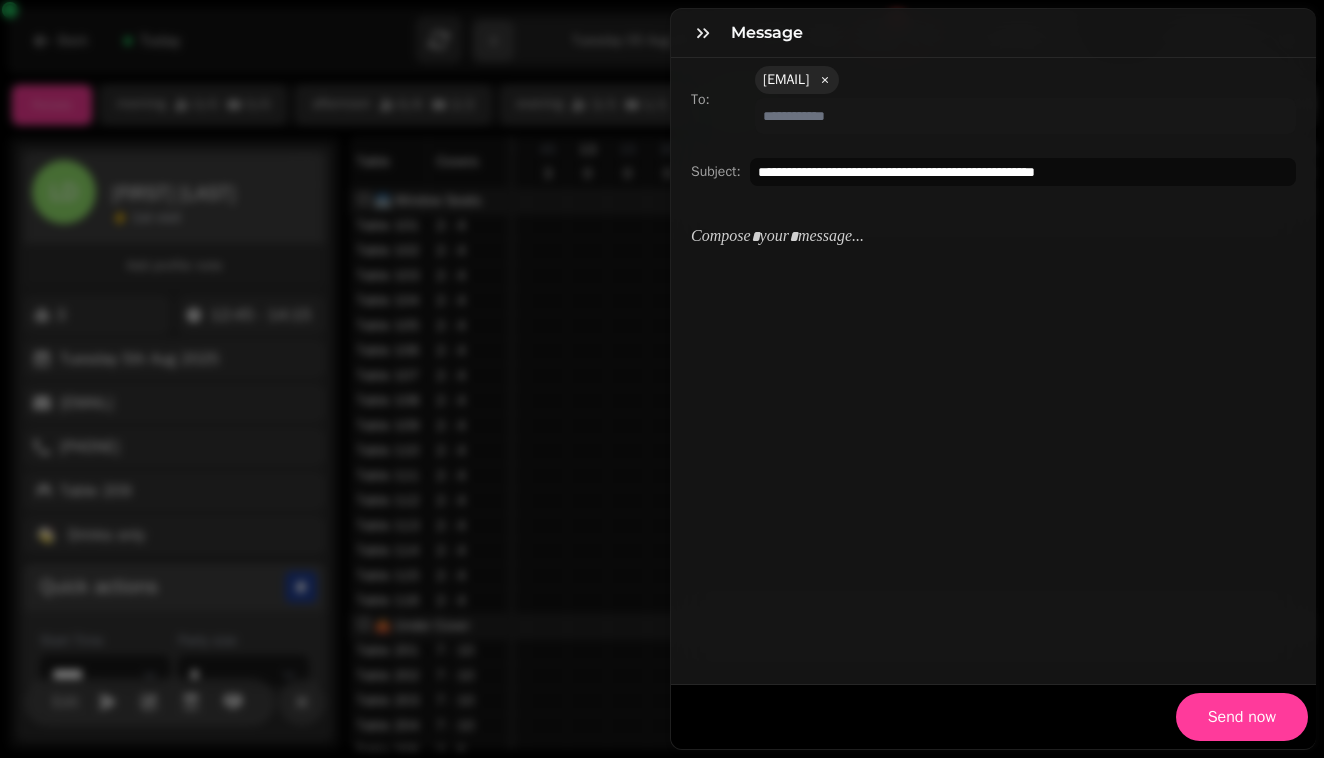 click at bounding box center (993, 443) 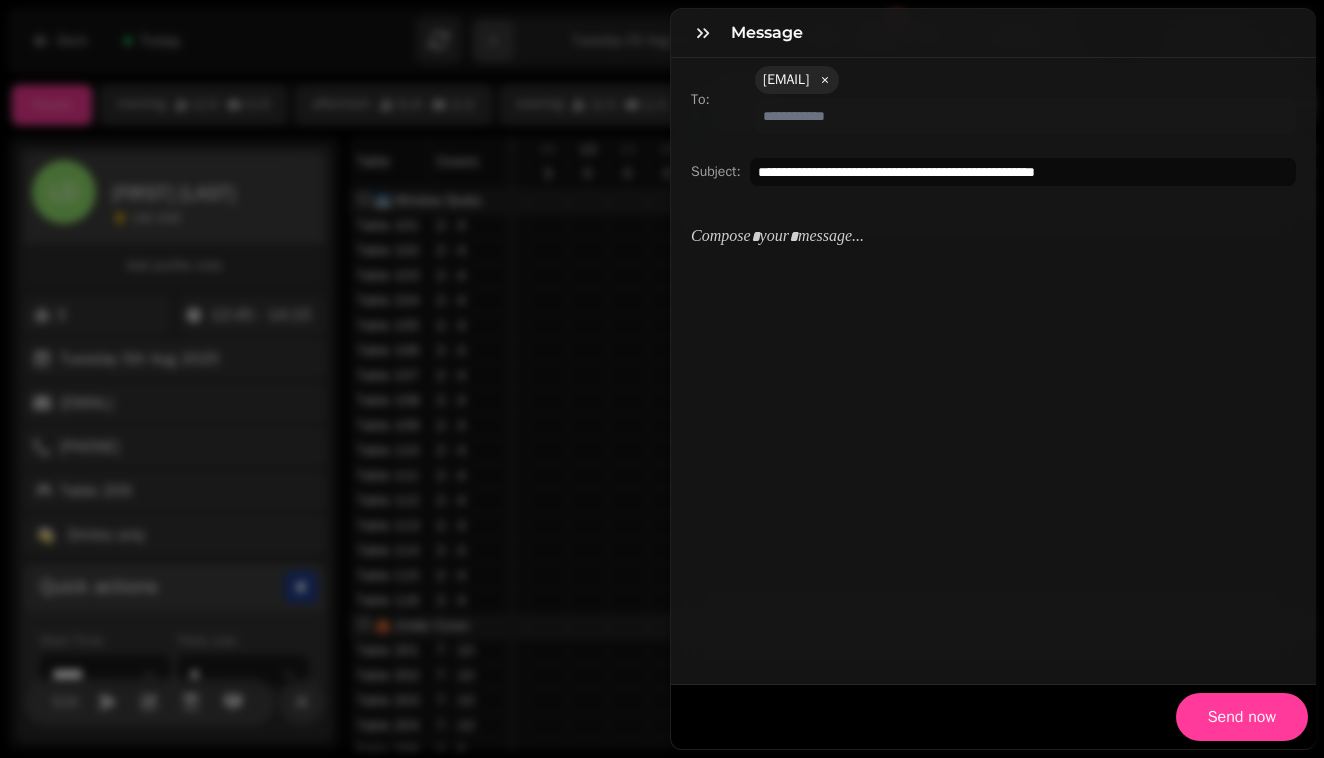 click at bounding box center (993, 237) 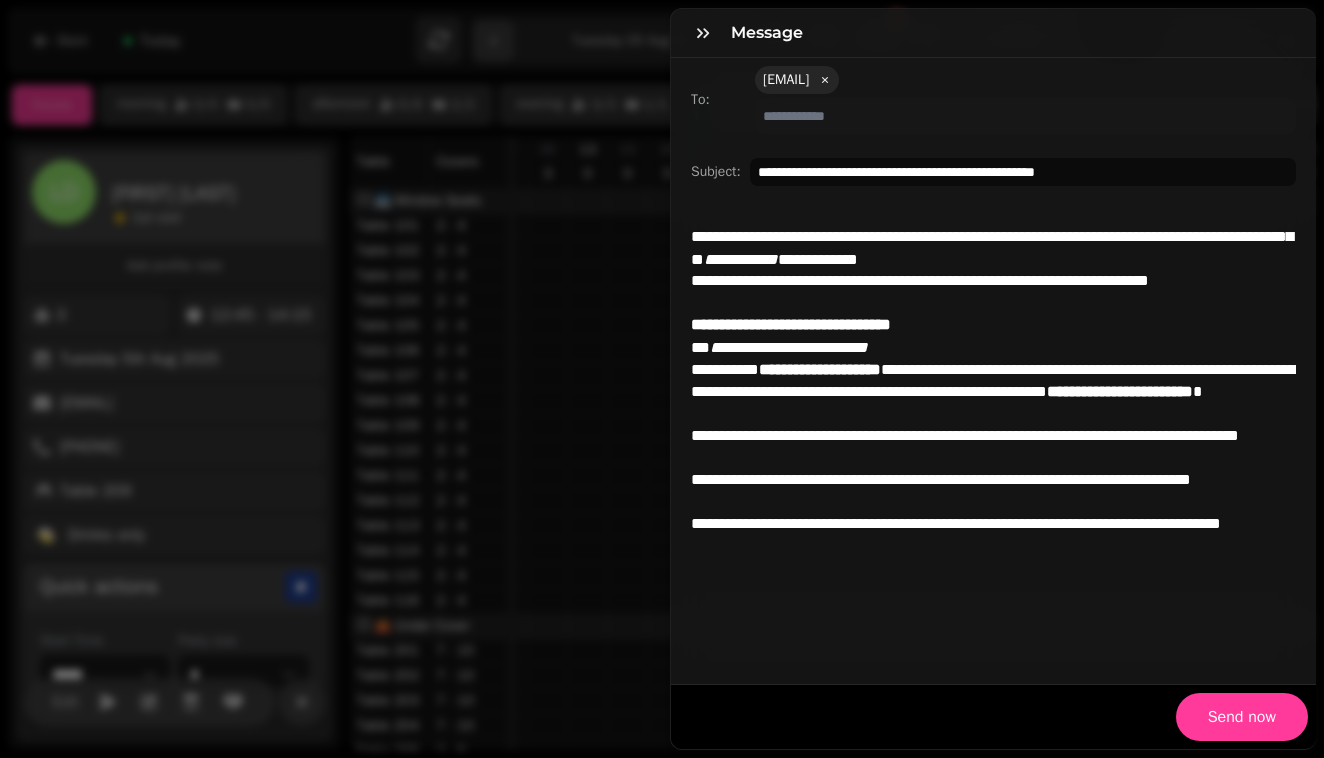 click on "**********" at bounding box center [993, 248] 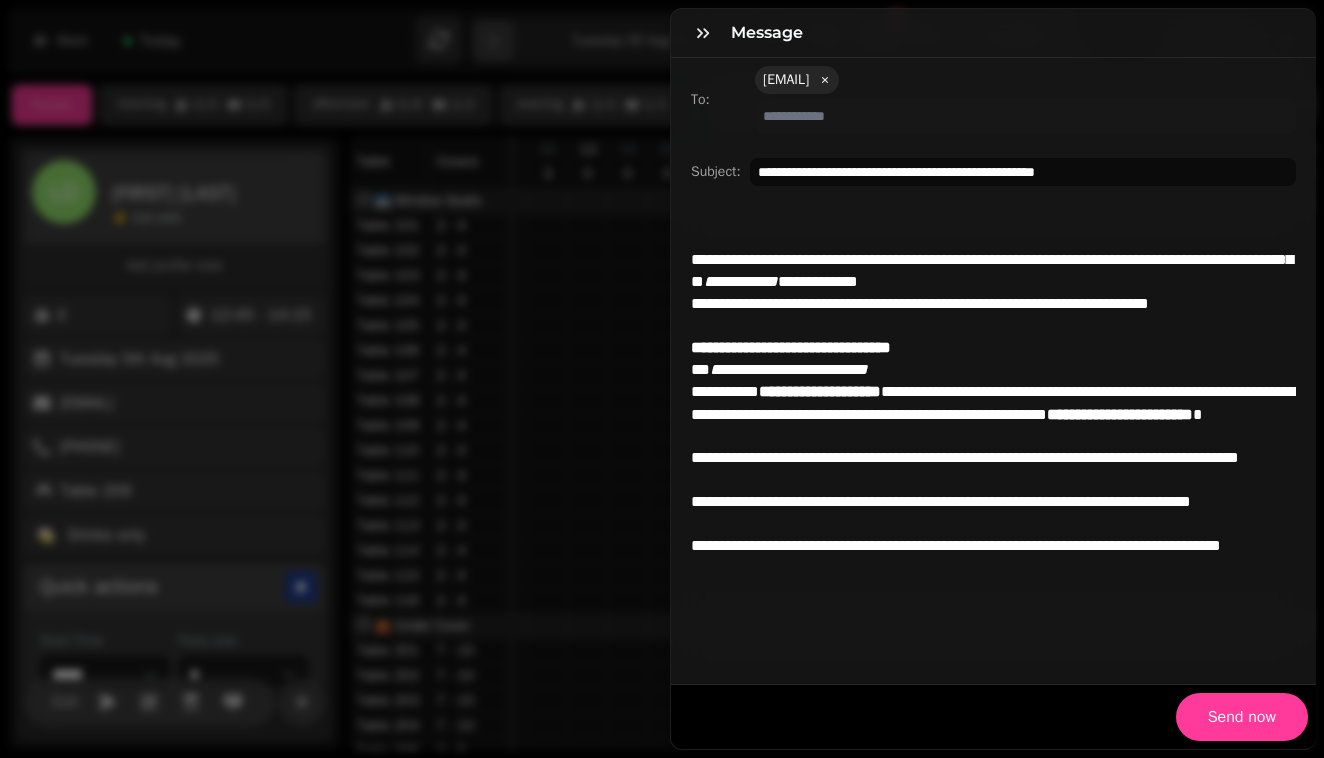 click on "**********" at bounding box center (993, 402) 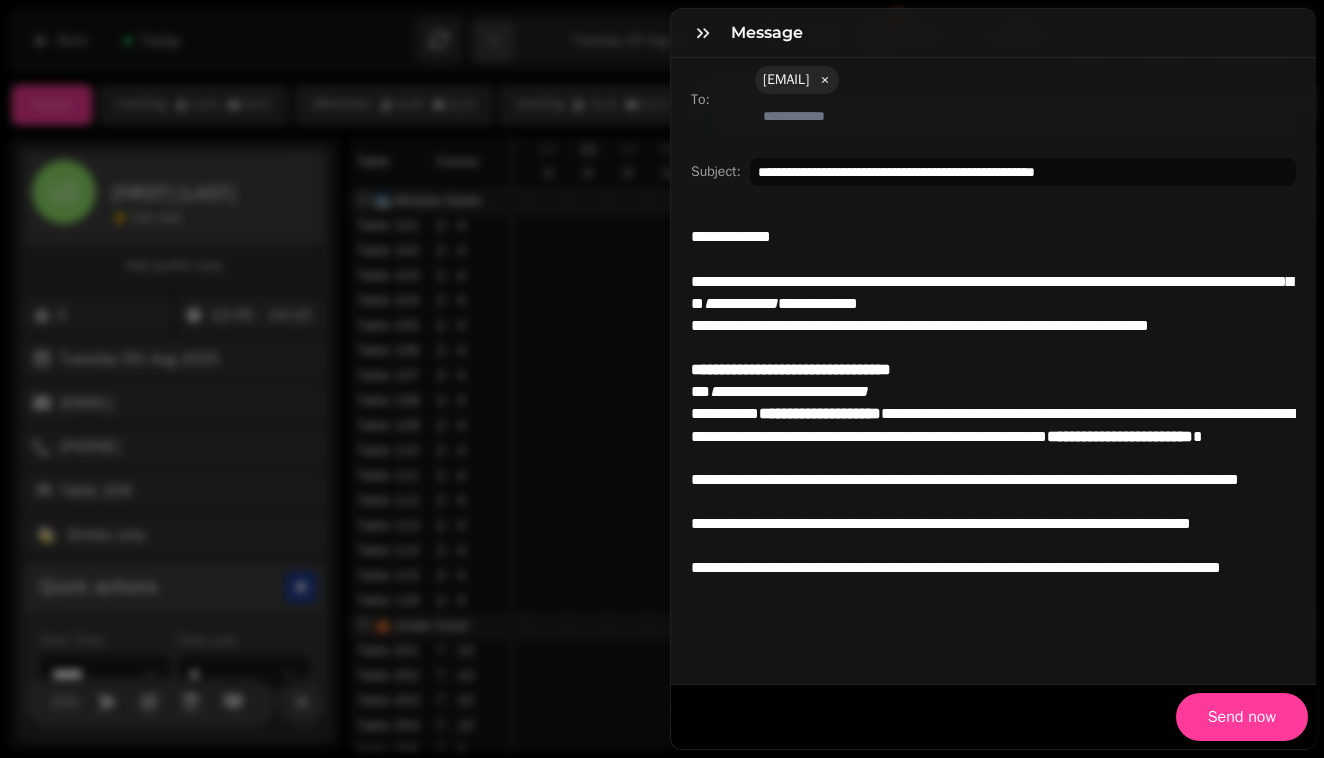 click on "**********" at bounding box center (993, 293) 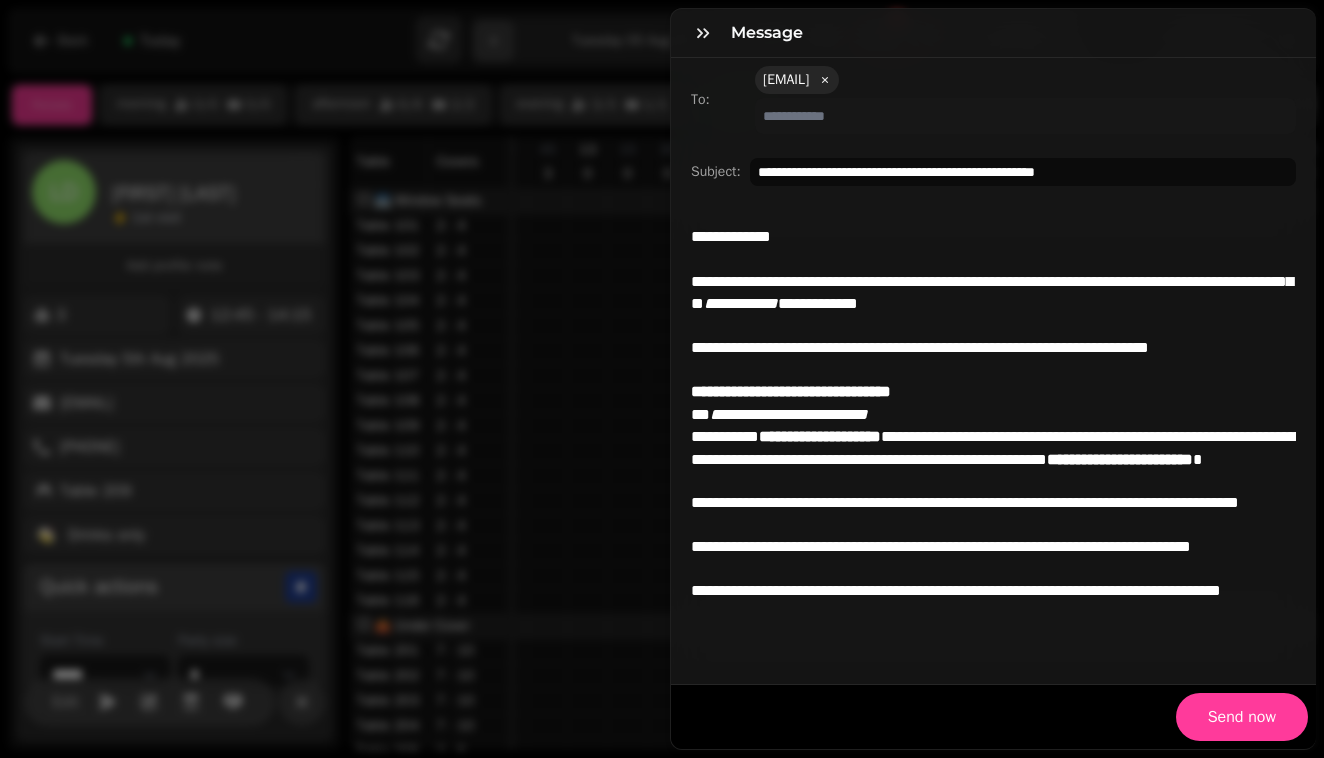 click on "**********" at bounding box center (993, 415) 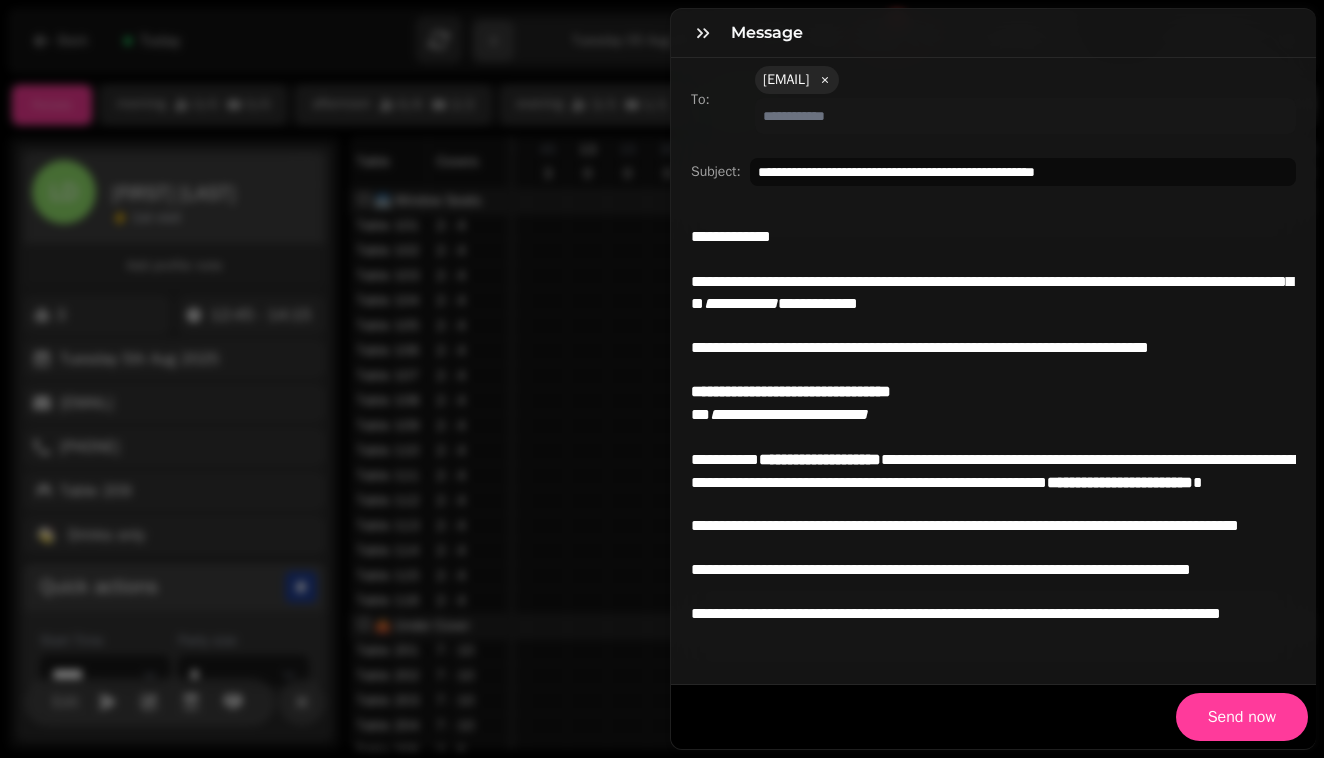click on "**********" at bounding box center (993, 482) 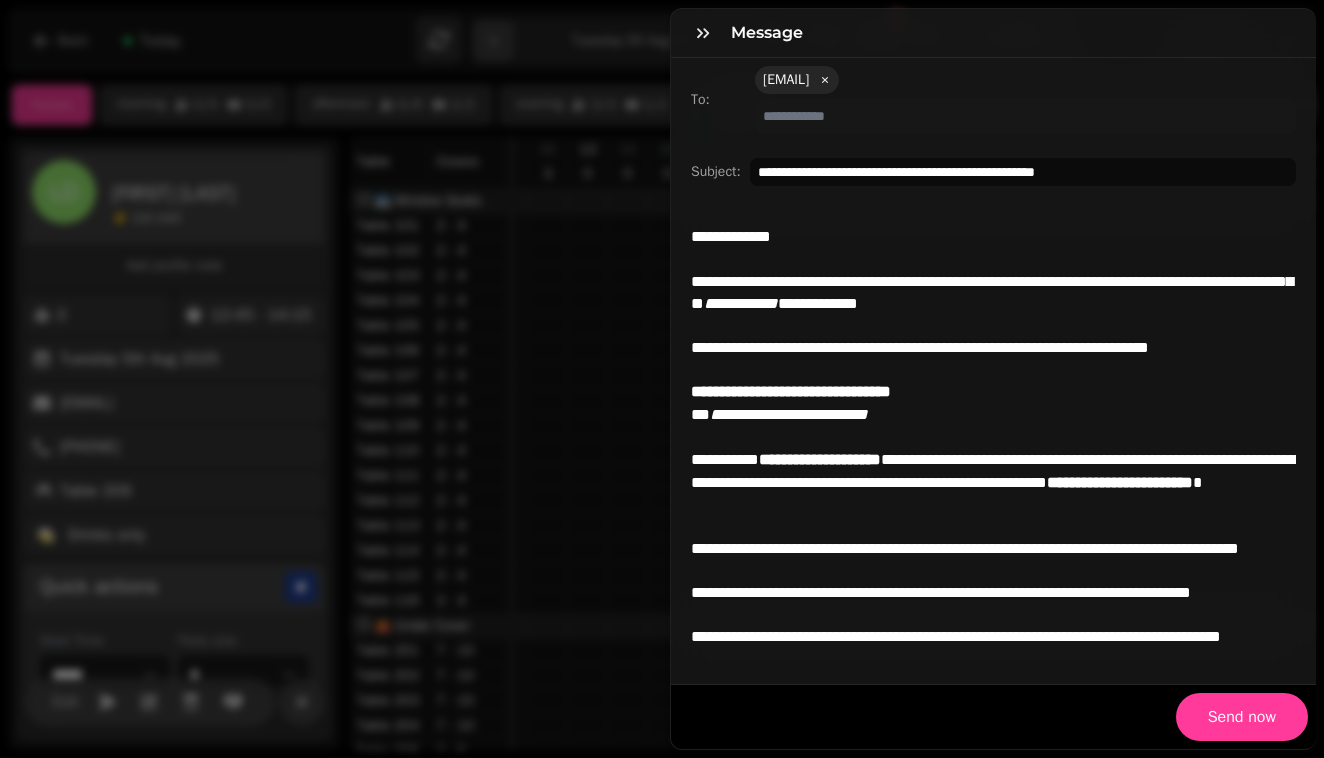 click on "**********" at bounding box center (993, 560) 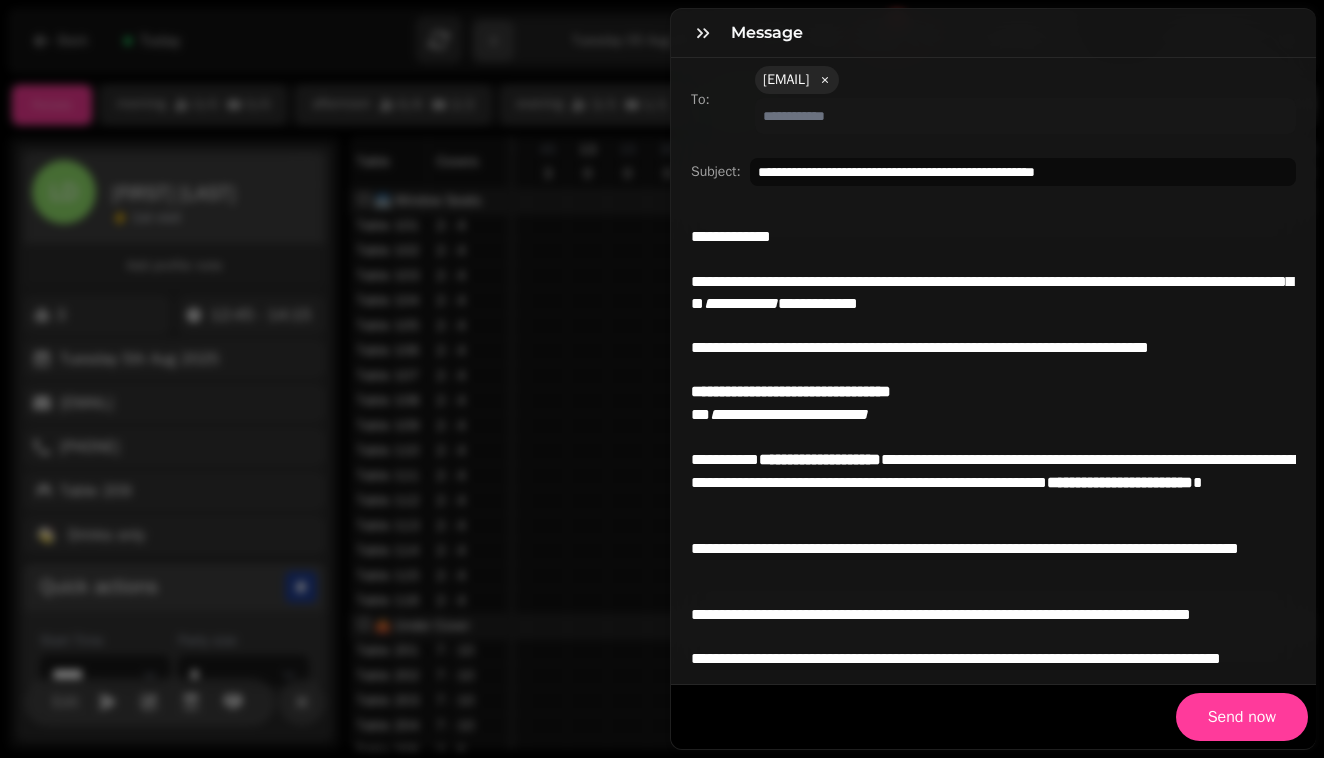 click on "**********" at bounding box center [993, 626] 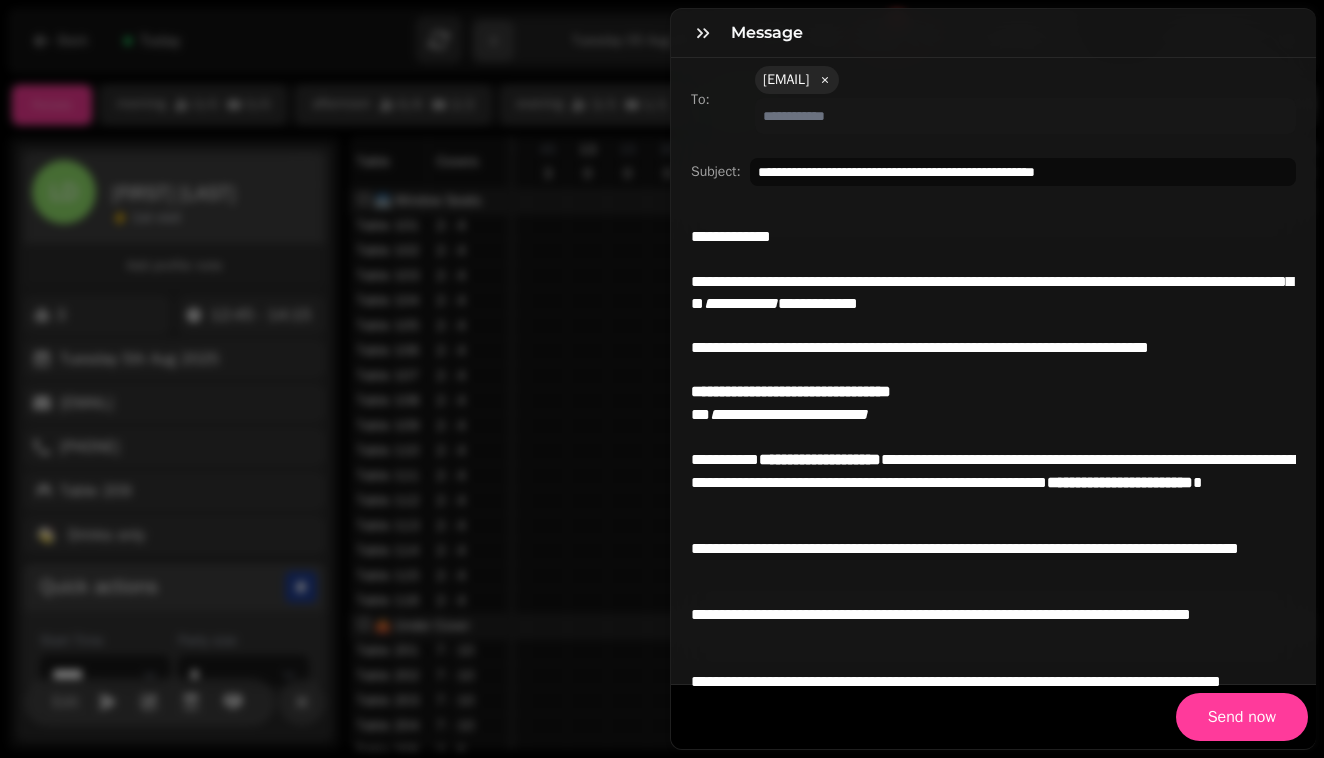click on "**********" at bounding box center [993, 693] 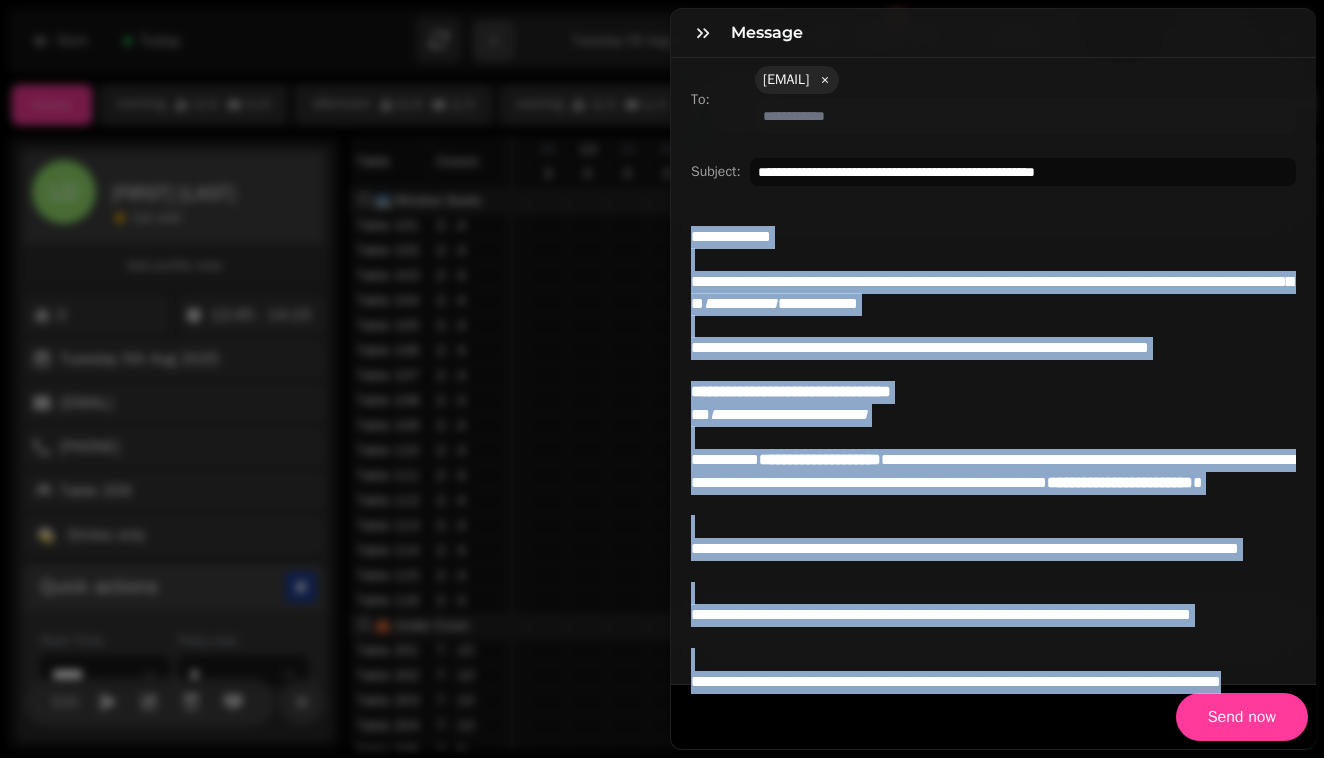 drag, startPoint x: 827, startPoint y: 694, endPoint x: 612, endPoint y: 162, distance: 573.80225 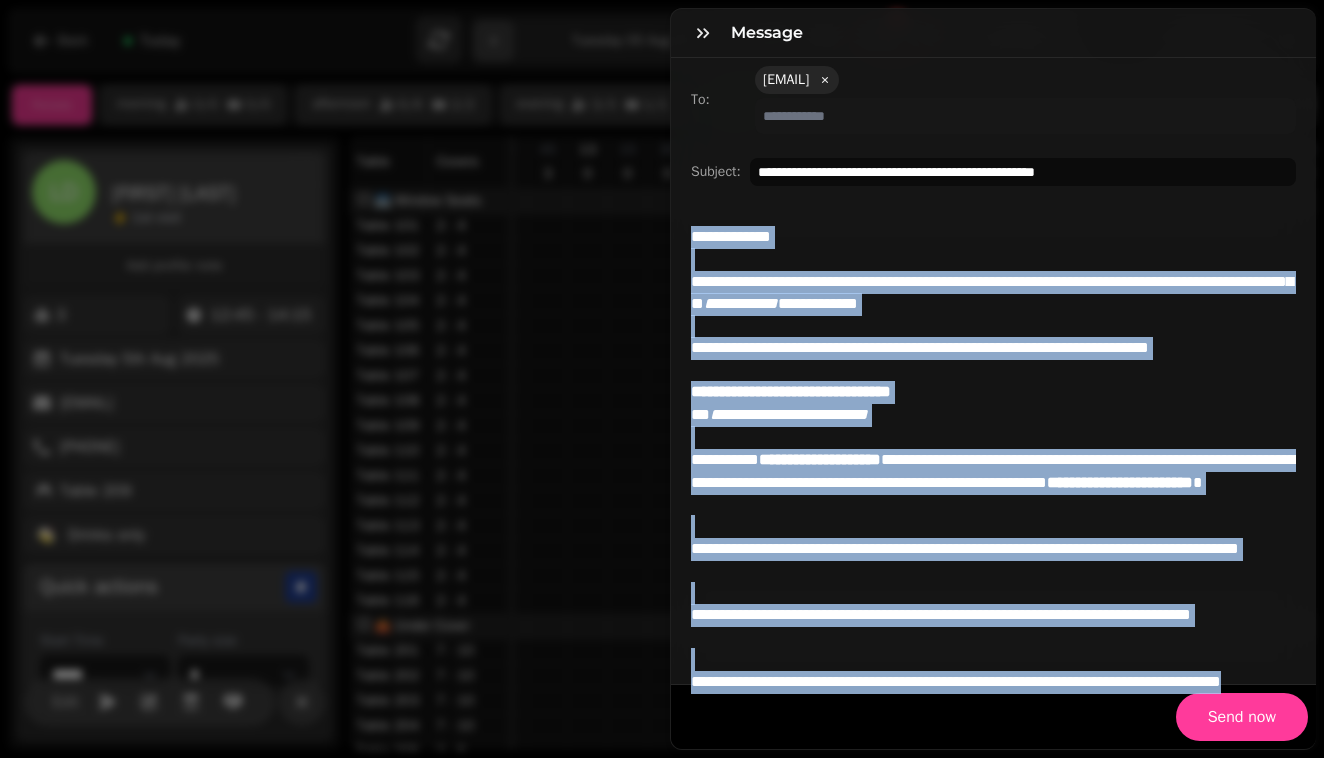 click on "**********" at bounding box center [662, 395] 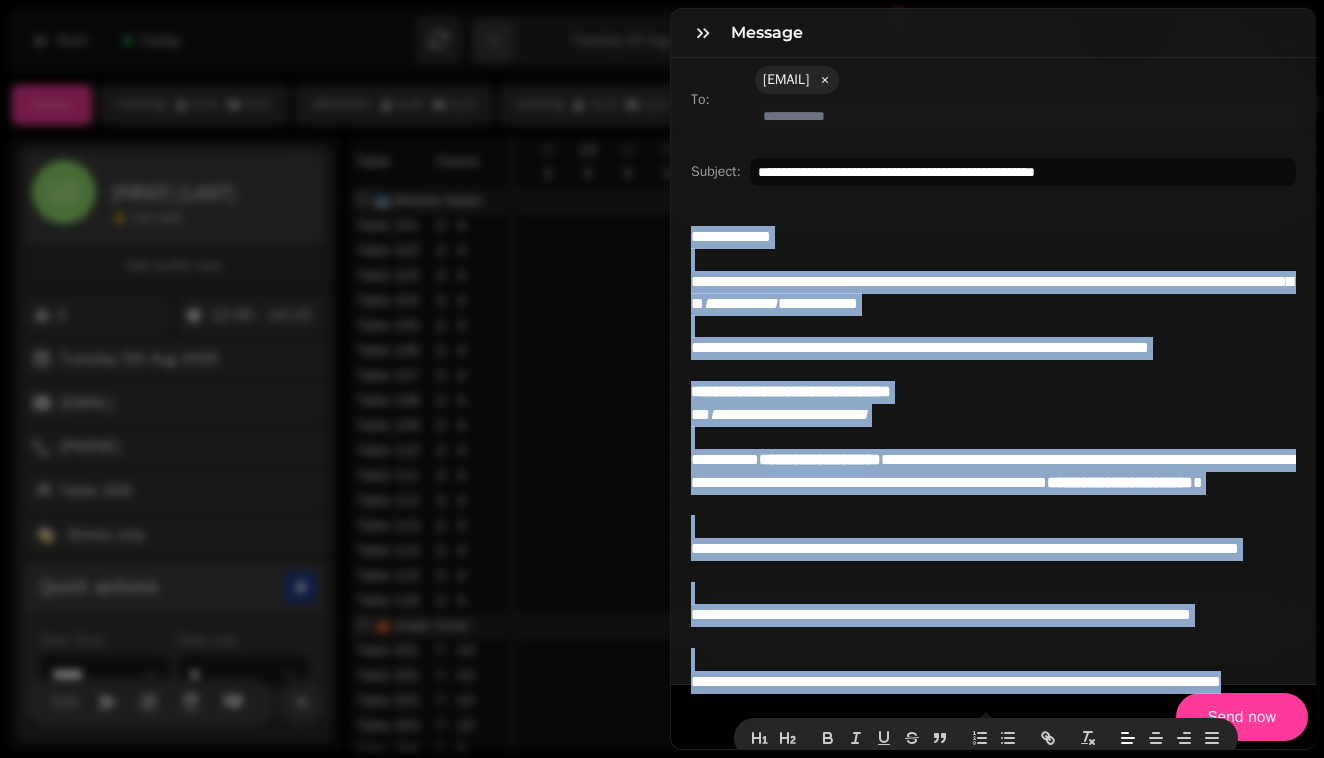 copy on "**********" 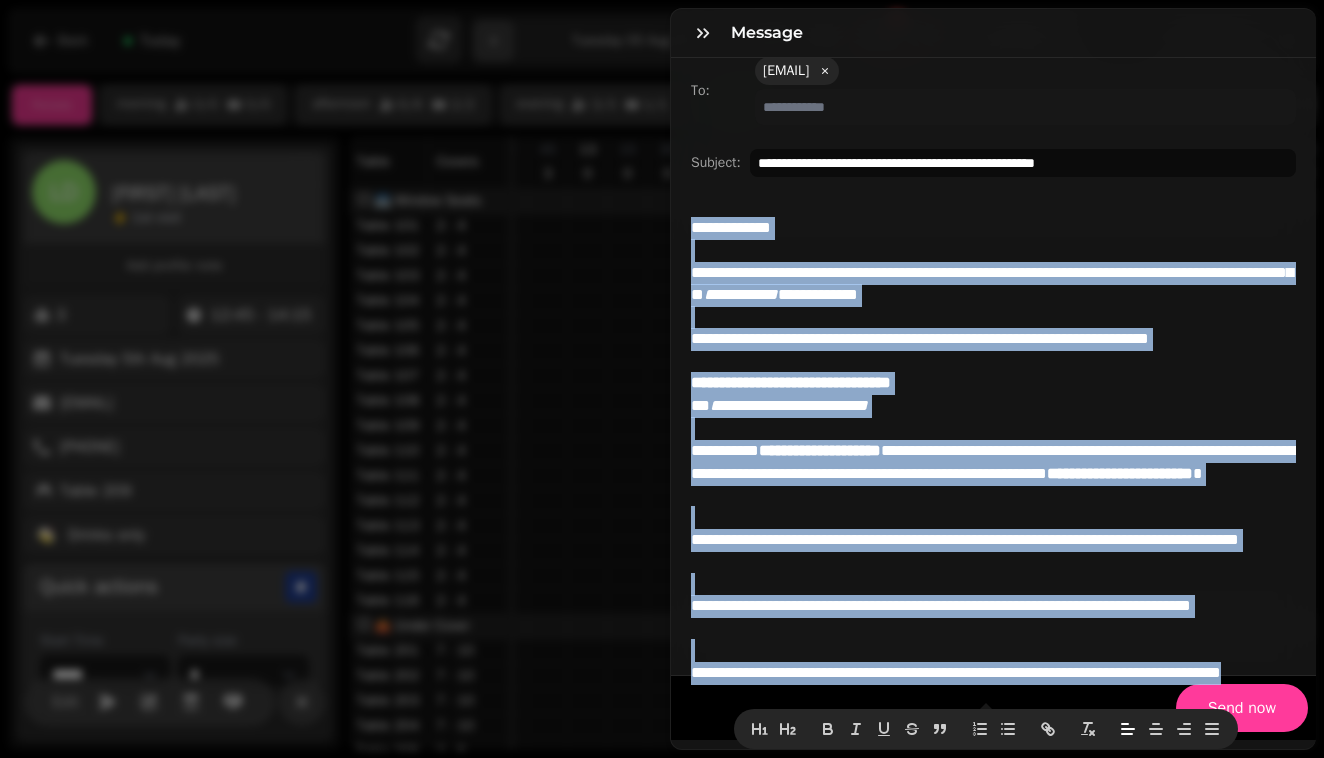 scroll, scrollTop: 9, scrollLeft: 0, axis: vertical 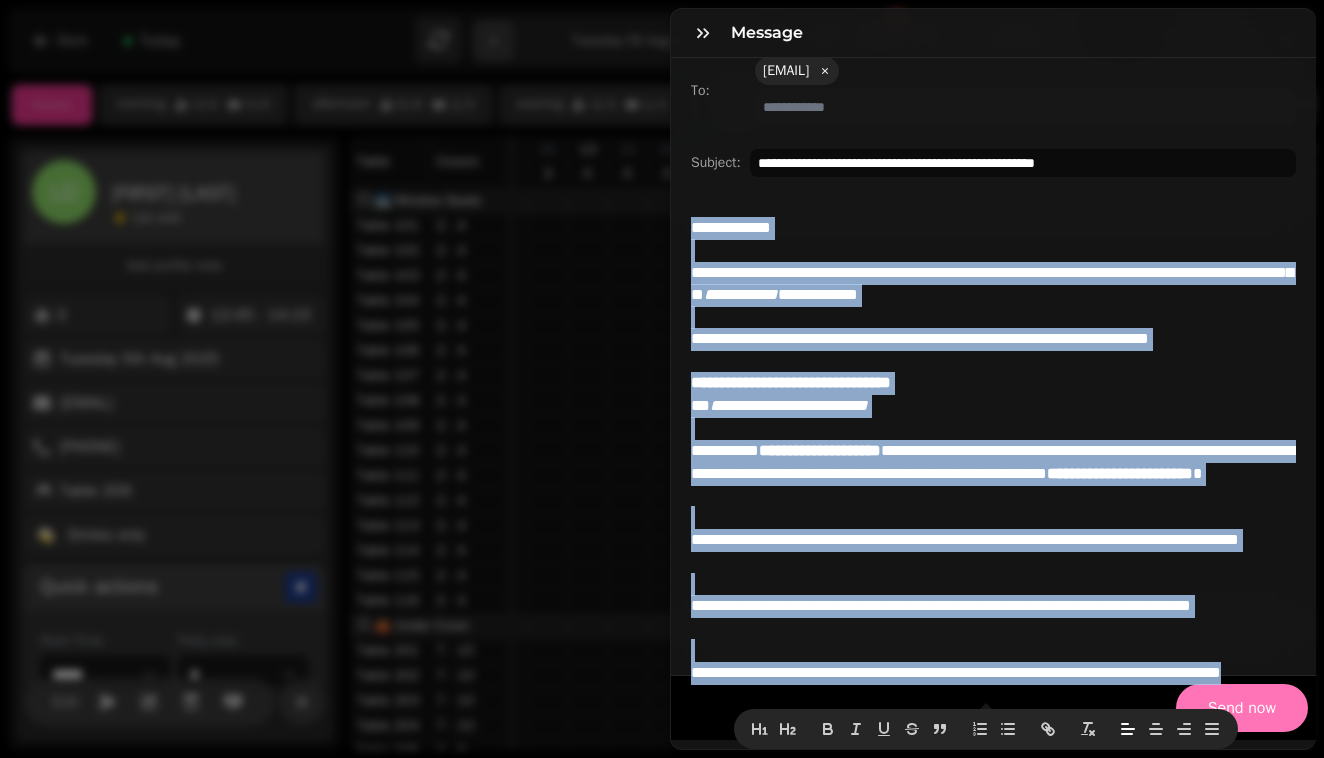 click on "Send now" at bounding box center (1242, 708) 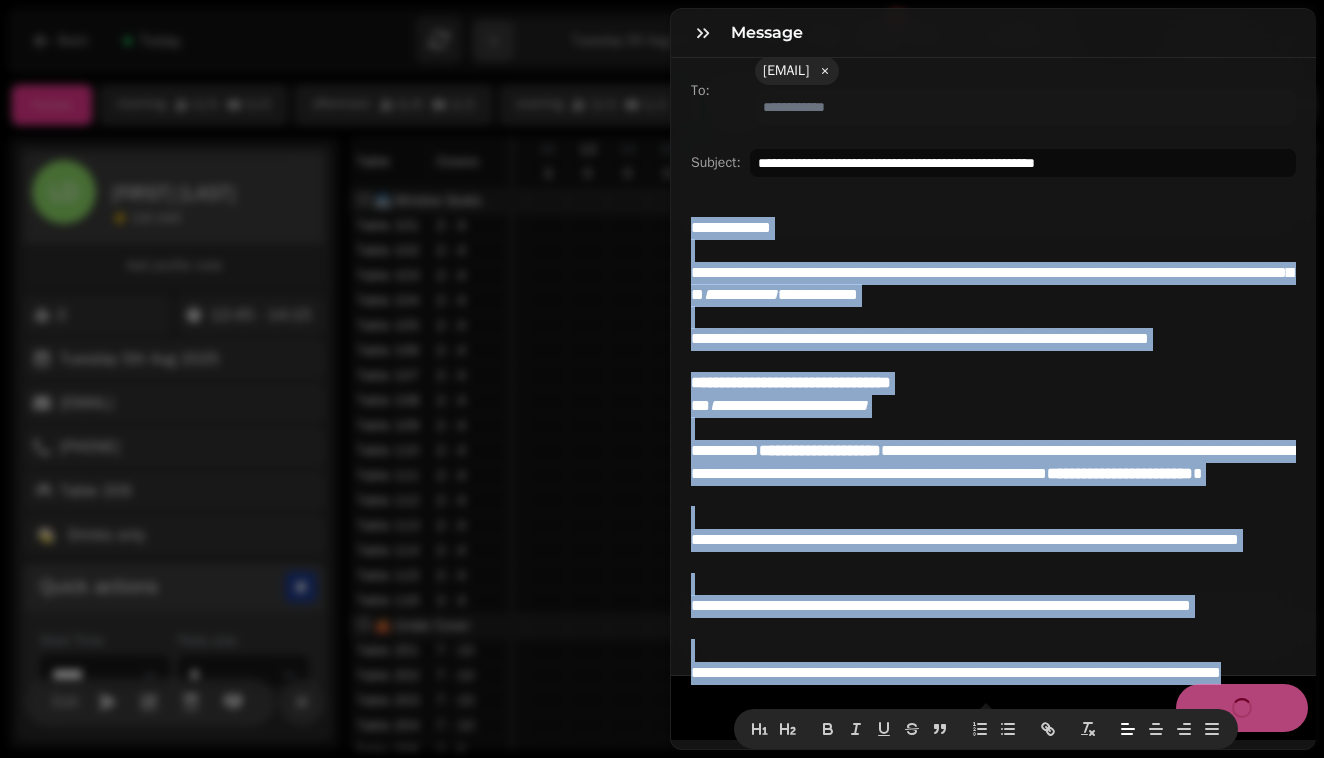 scroll, scrollTop: 0, scrollLeft: 0, axis: both 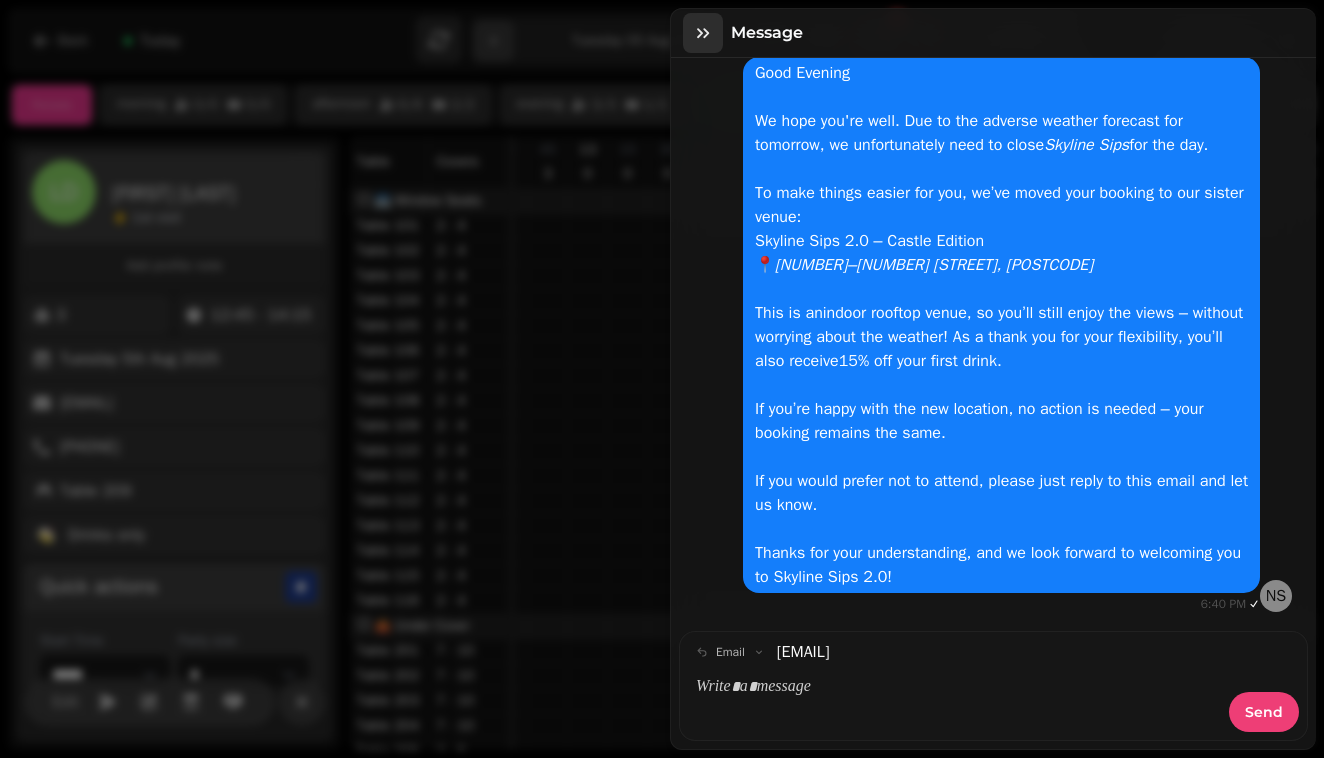 click 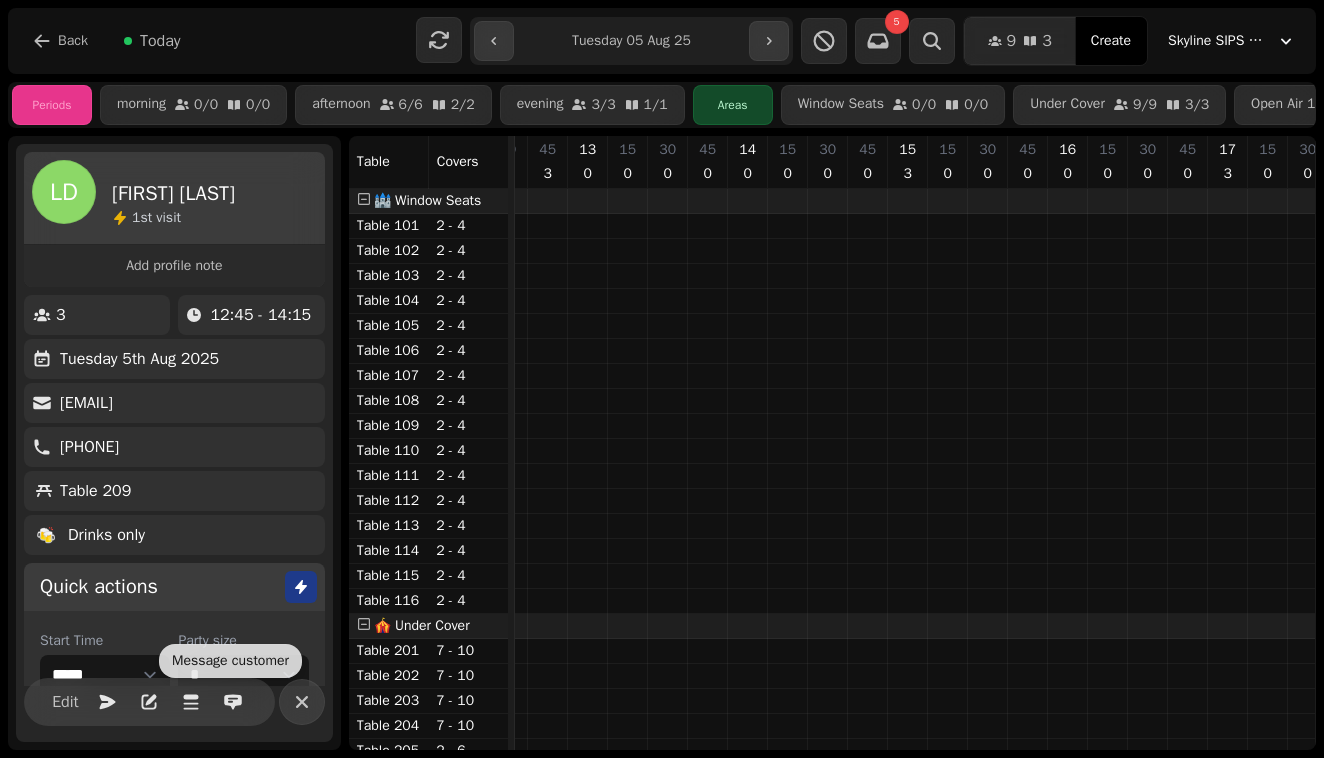 click 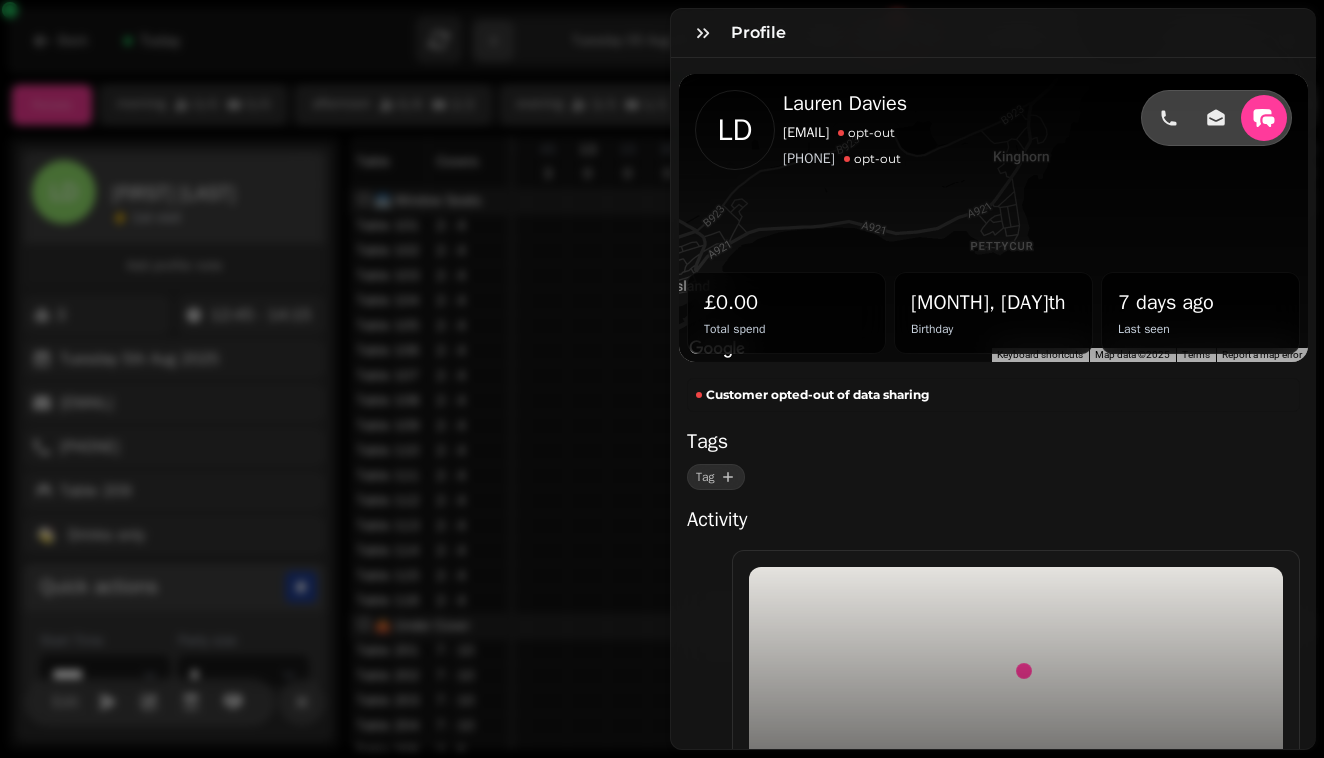 click on "Profile LD [FIRST]   [LAST] [EMAIL] opt-out [PHONE]   opt-out £0.00 Total spend Aug, 7th Birthday 7 days ago Last seen ← Move left → Move right ↑ Move up ↓ Move down + Zoom in - Zoom out Home Jump left by 75% End Jump right by 75% Page Up Jump up by 75% Page Down Jump down by 75% Keyboard shortcuts Map Data Map data ©2025 Map data ©2025 500 m  Click to toggle between metric and imperial units Terms Report a map error [POSTCODE] Customer opted-out of data sharing Tags Tag Activity start time 5 Aug, 25 - 12:45 end time 5 Aug, 25 - 2:15 updated 28 Jul, 25 - 3:47 created 28 Jul, 25 - 3:47 first name [FIRST] last name [LAST] message replied 4 Aug, 25 - 6:40 party size 3 online status active Booking for 3 guests at Skyline SIPS SJQ  • 7 days  ago" at bounding box center [662, 395] 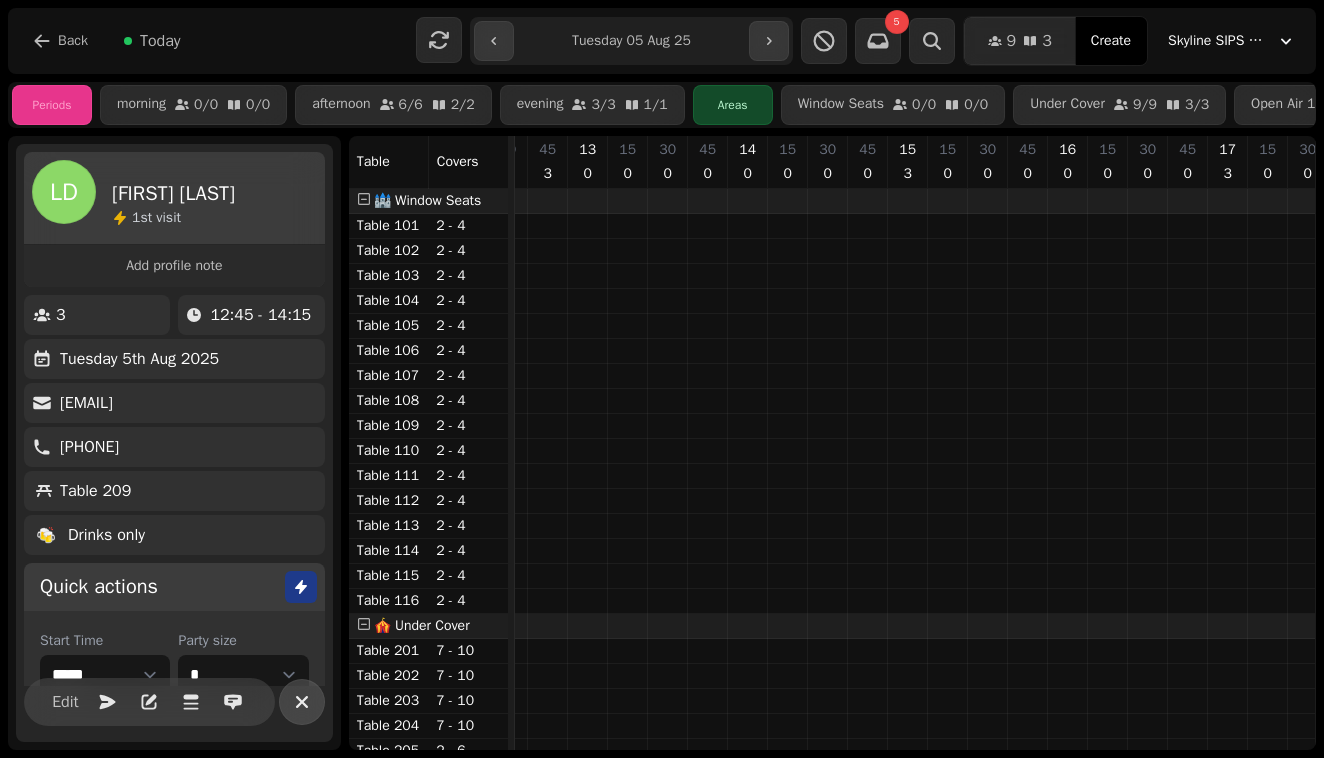 click 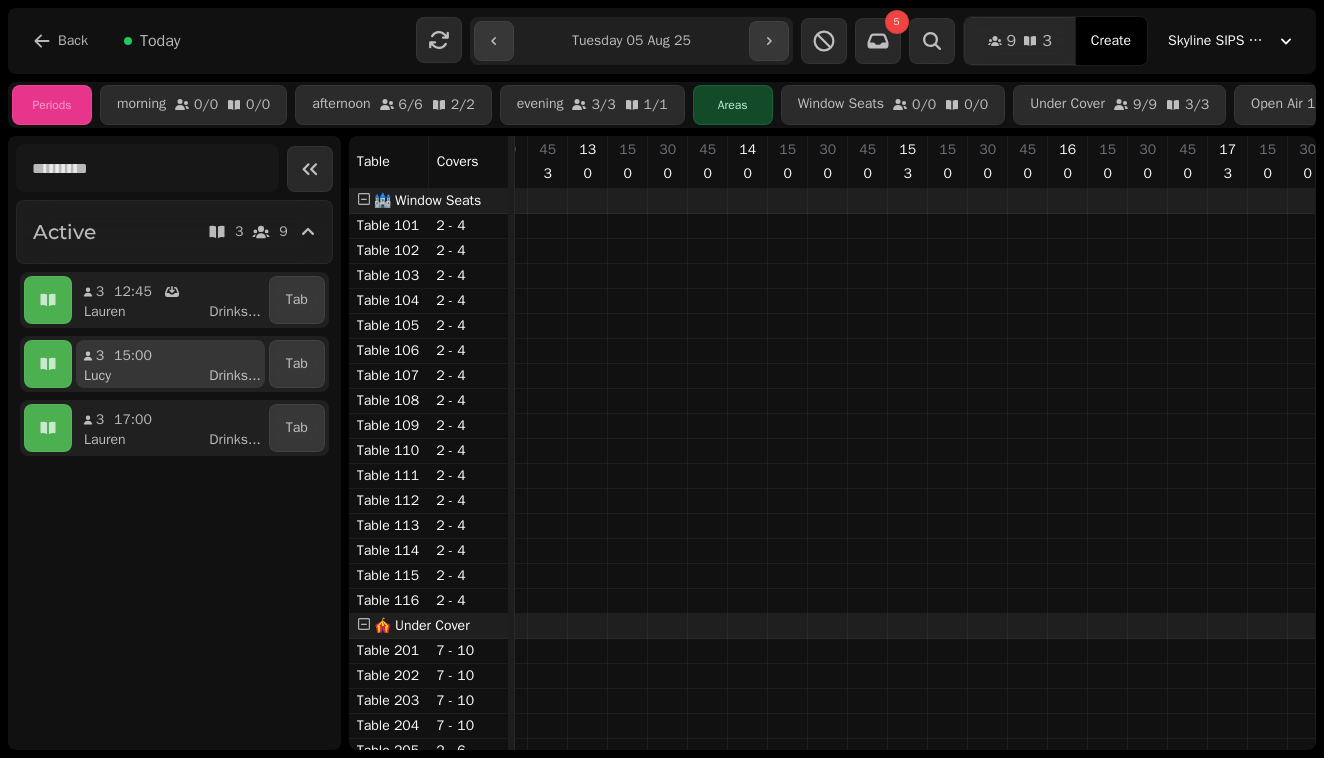 click on "3 15:00 [FIRST] Drinks ..." at bounding box center [170, 364] 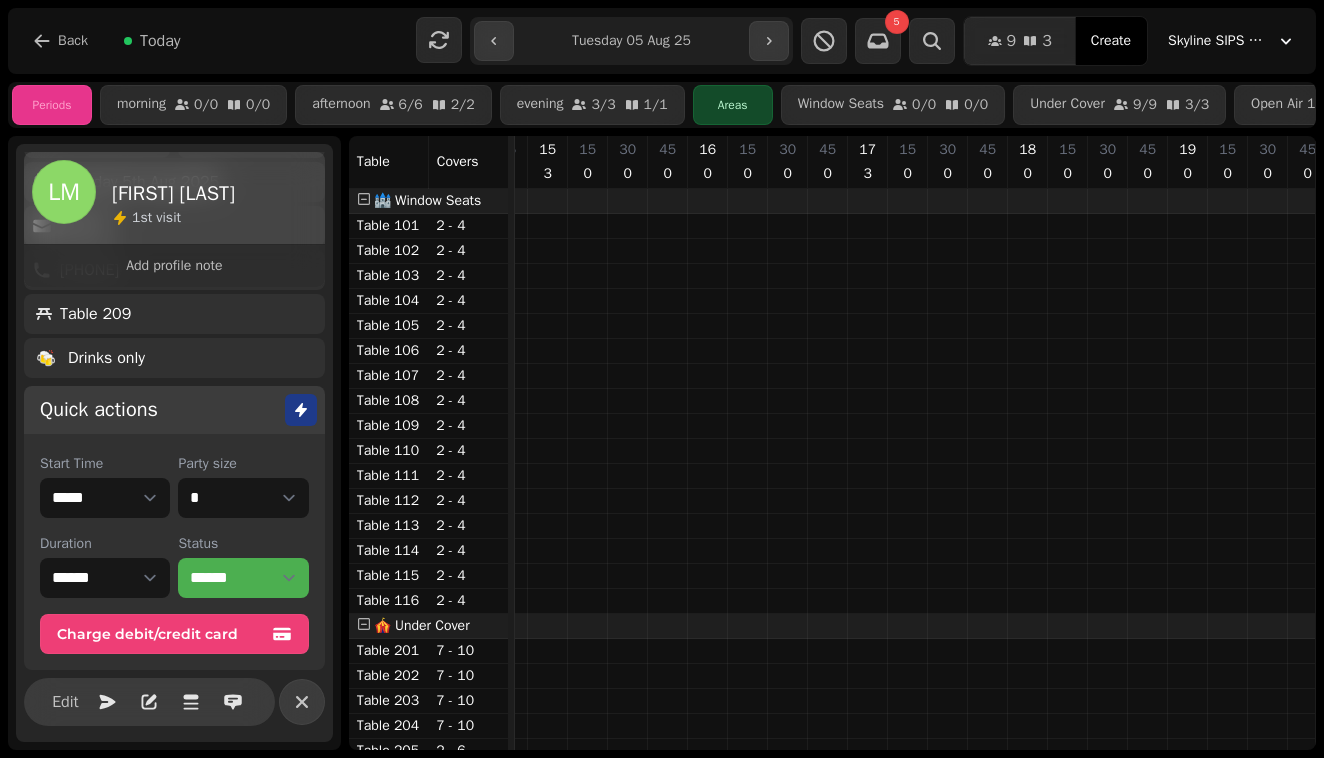 scroll, scrollTop: 177, scrollLeft: 0, axis: vertical 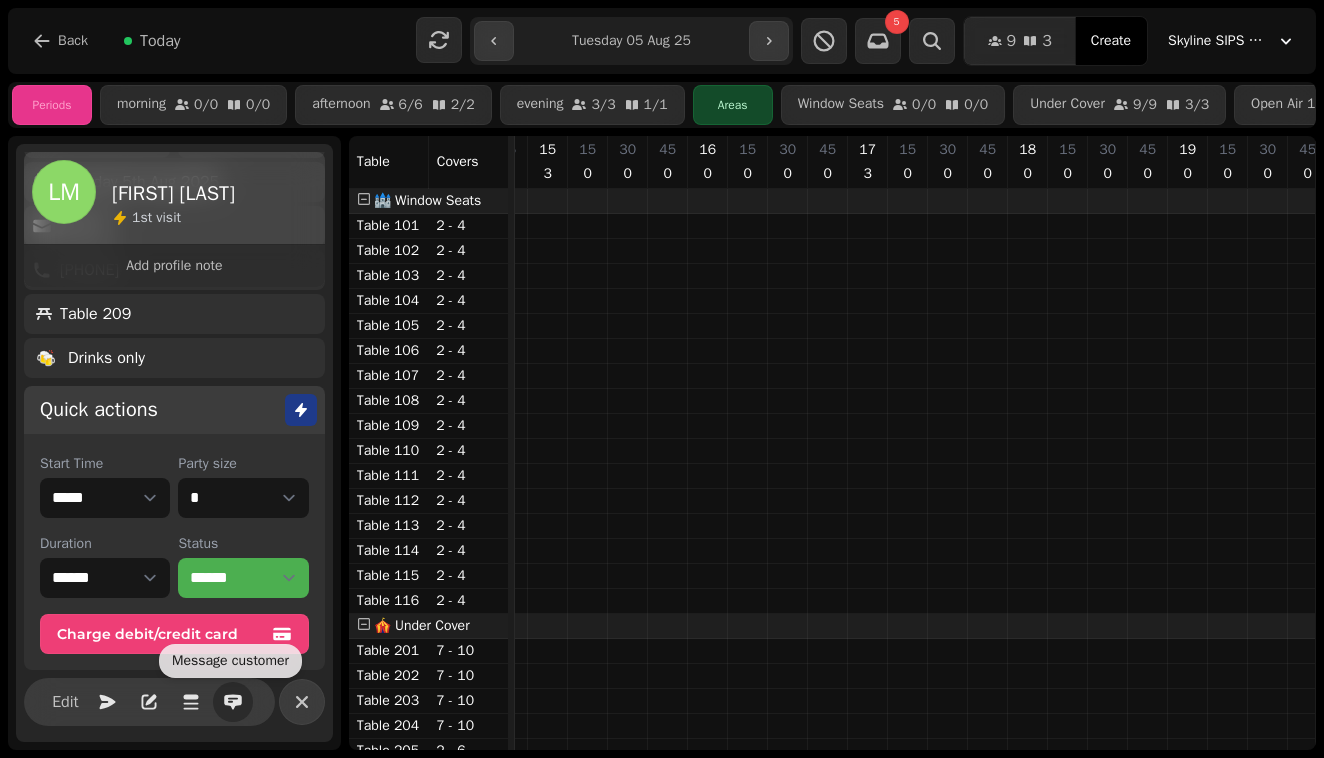 click 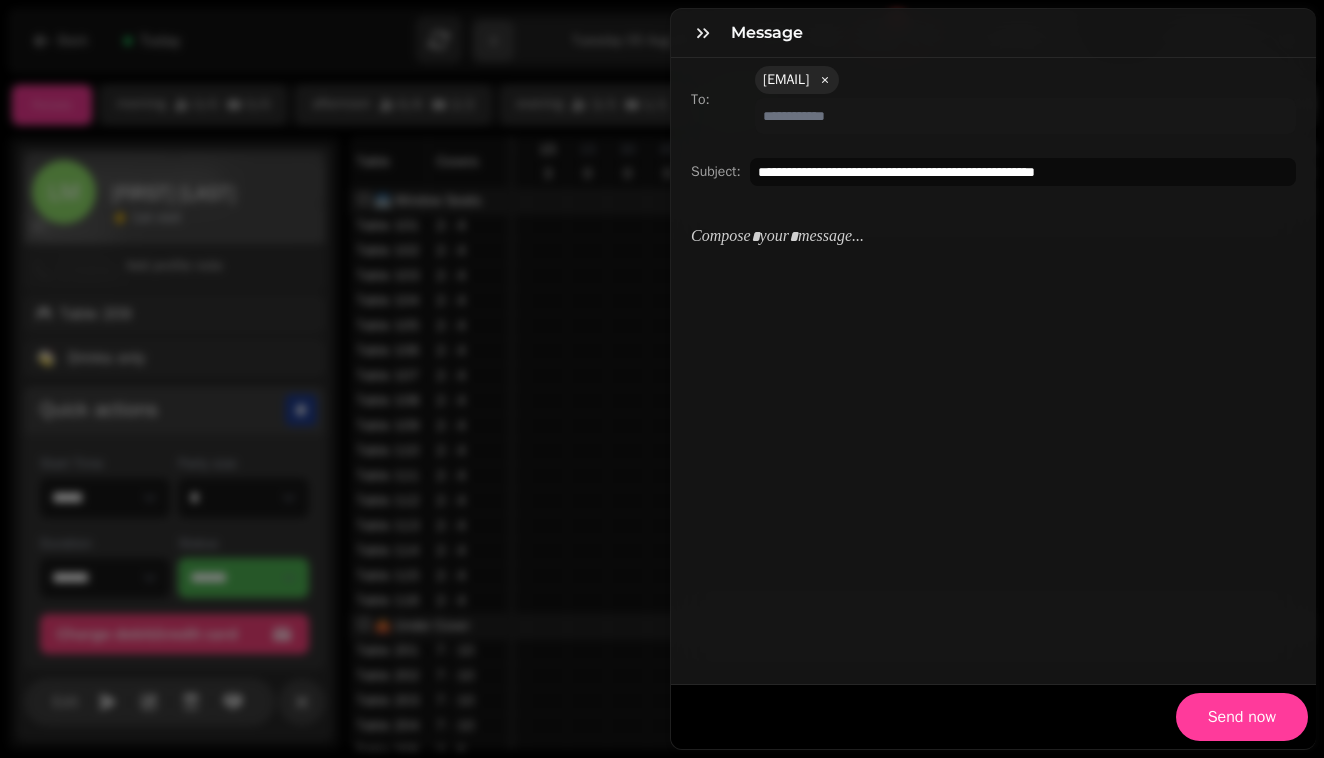 click at bounding box center (993, 443) 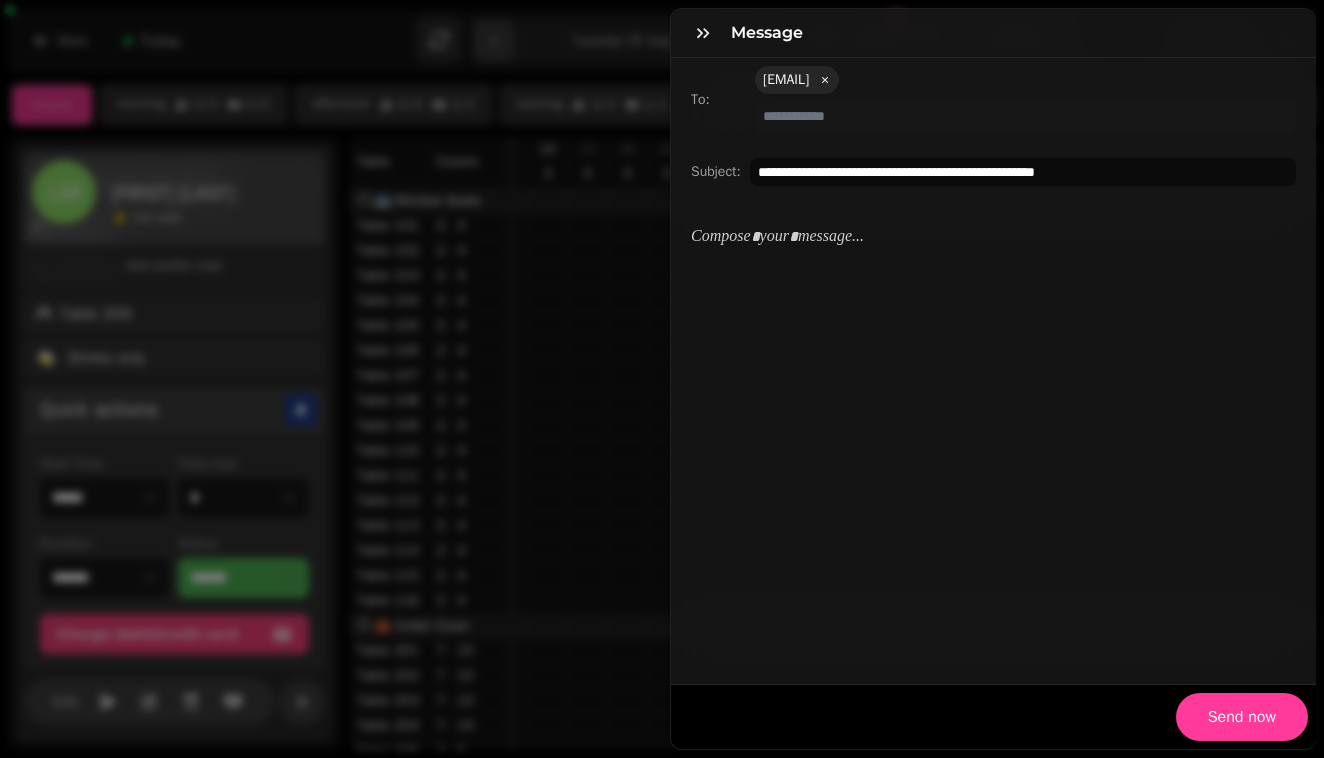scroll, scrollTop: 23, scrollLeft: 0, axis: vertical 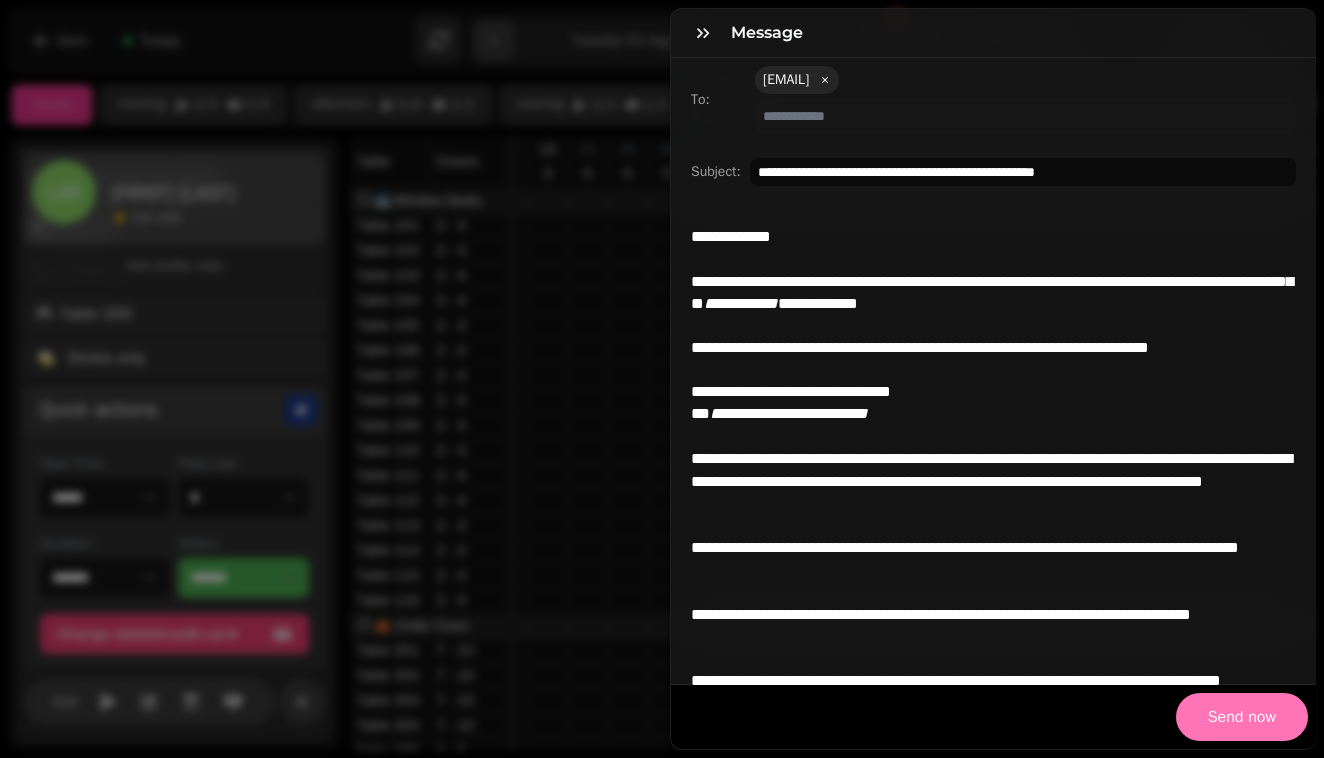 click on "Send now" at bounding box center [1242, 717] 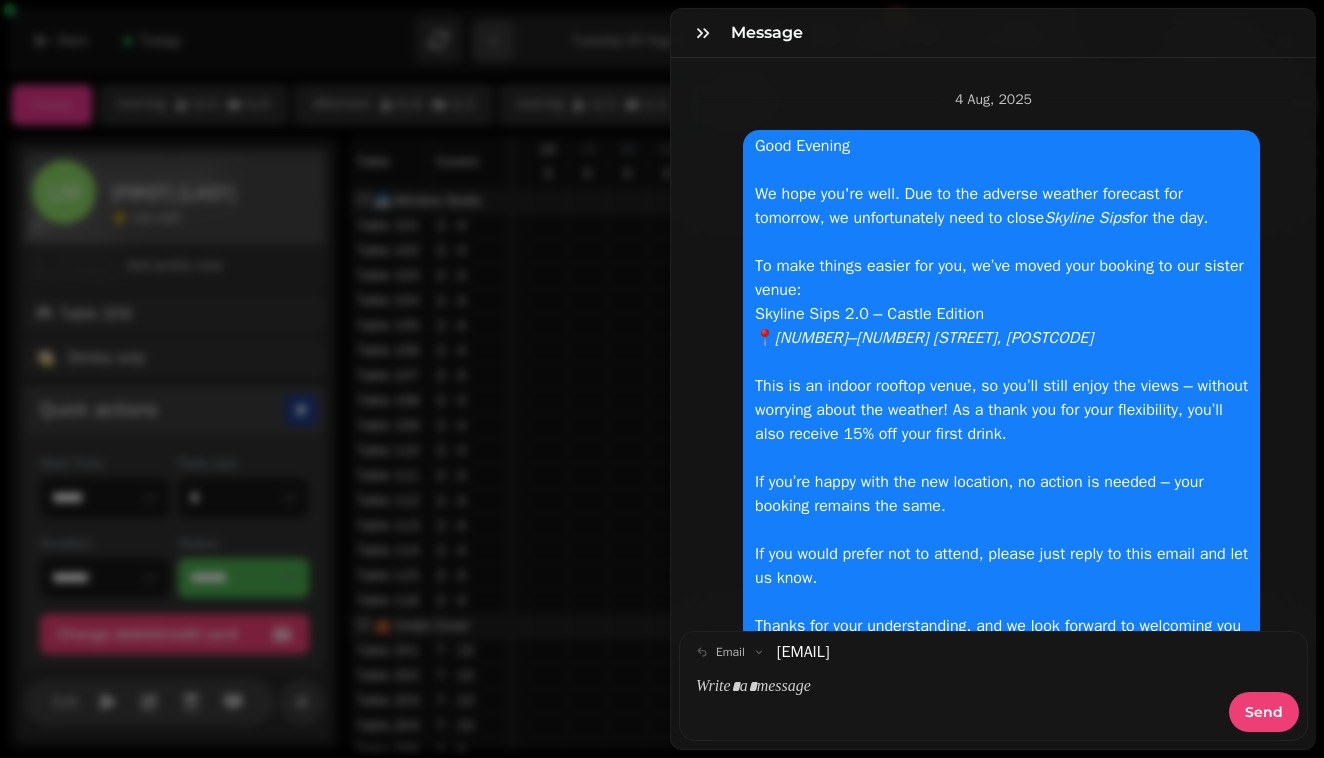 click on "Message 4 Aug, 2025 Good Evening  We hope you're well. Due to the adverse weather forecast for tomorrow, we unfortunately need to close  Skyline Sips  for the day. To make things easier for you, we’ve moved your booking to our sister venue: Skyline Sips 2.0 – Castle Edition 📍  [NUMBER]–[NUMBER] [STREET], [POSTCODE] This is an indoor rooftop venue, so you’ll still enjoy the views – without worrying about the weather! As a thank you for your flexibility, you’ll also receive 15% off your first drink. If you’re happy with the new location, no action is needed – your booking remains the same. If you would prefer not to attend, please just reply to this email and let us know. Thanks for your understanding, and we look forward to welcoming you to Skyline Sips 2.0! 6:40 PM NS email [EMAIL]                                                                                                                                 Send" at bounding box center [662, 395] 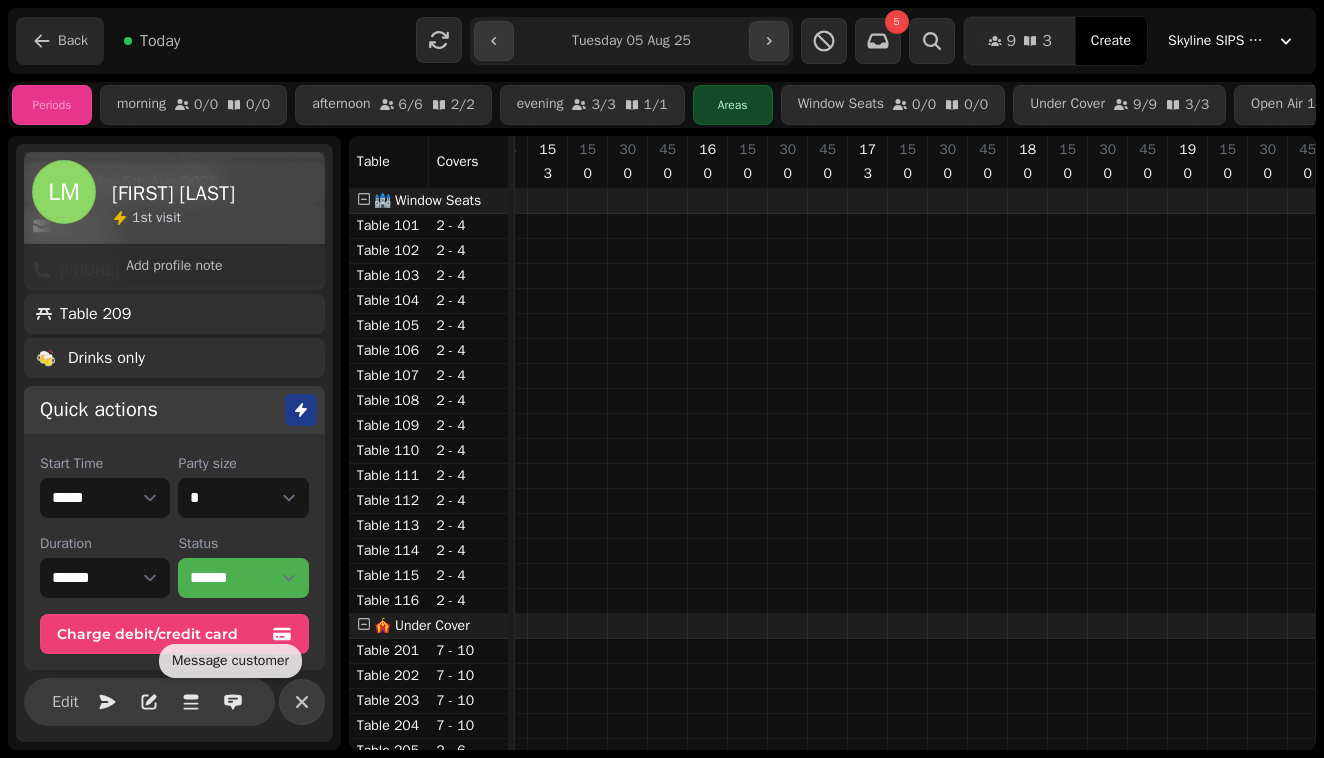 click on "Back" at bounding box center (60, 41) 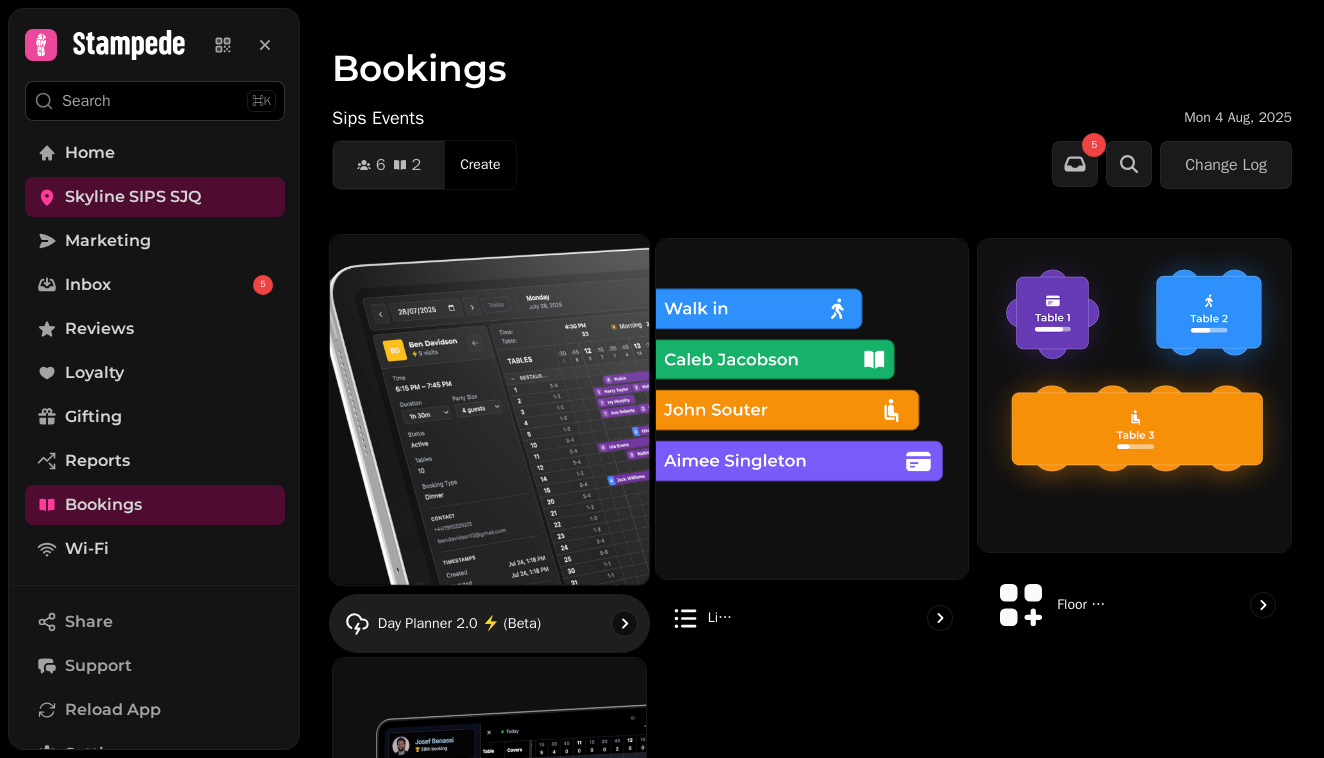 click at bounding box center [489, 409] 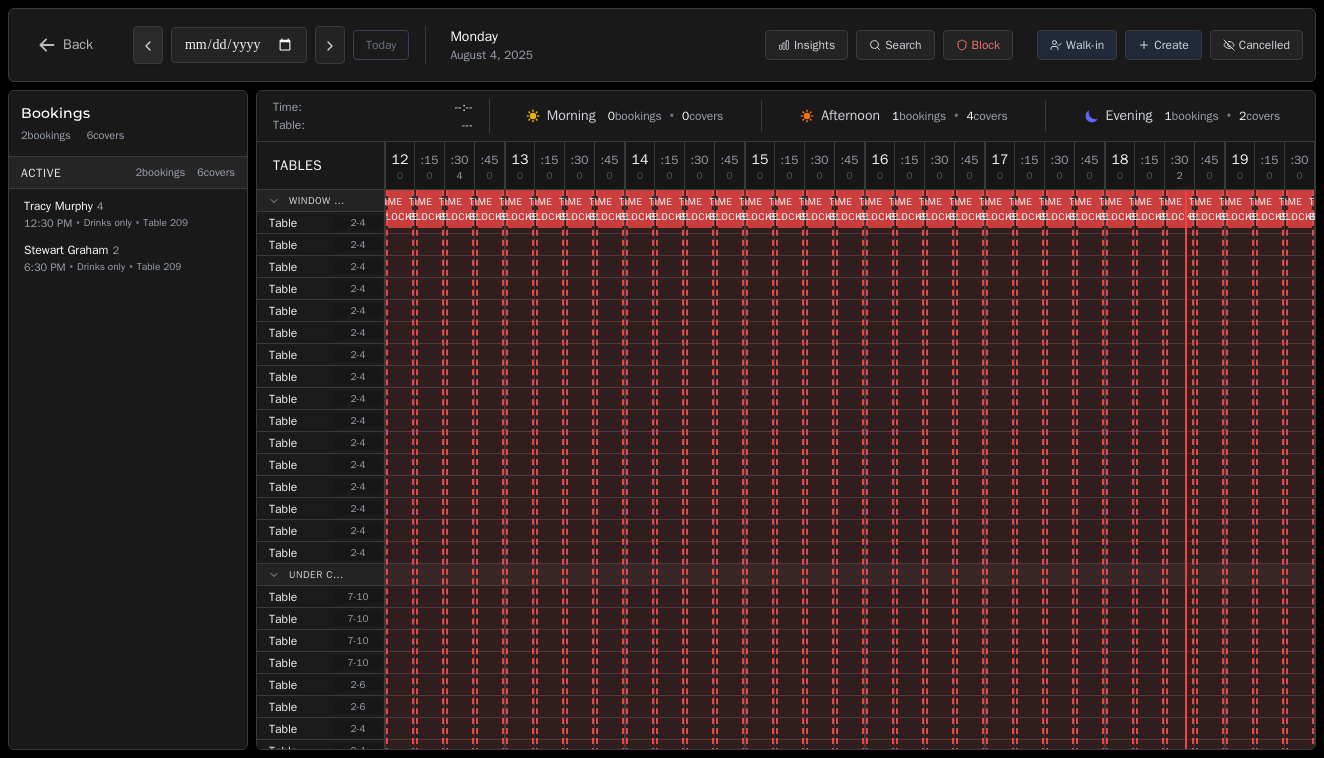 click 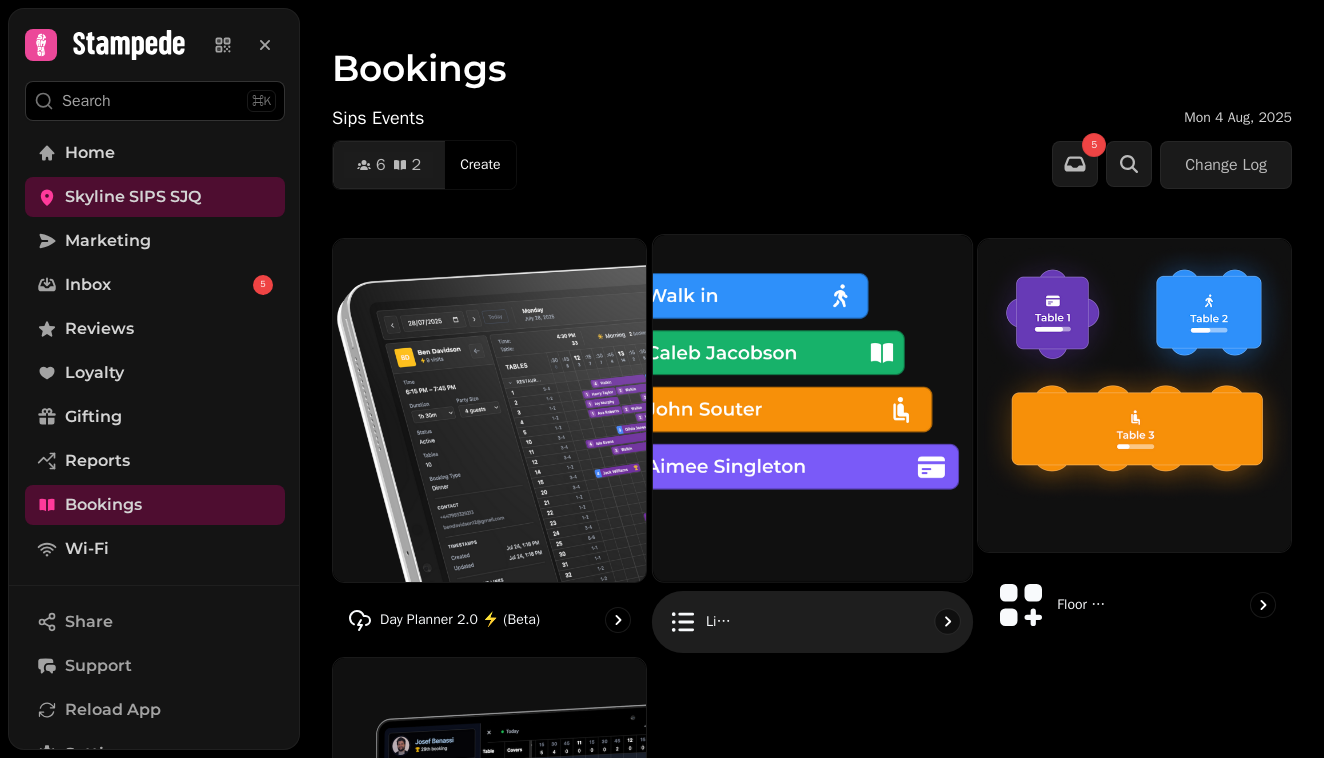 click at bounding box center (812, 408) 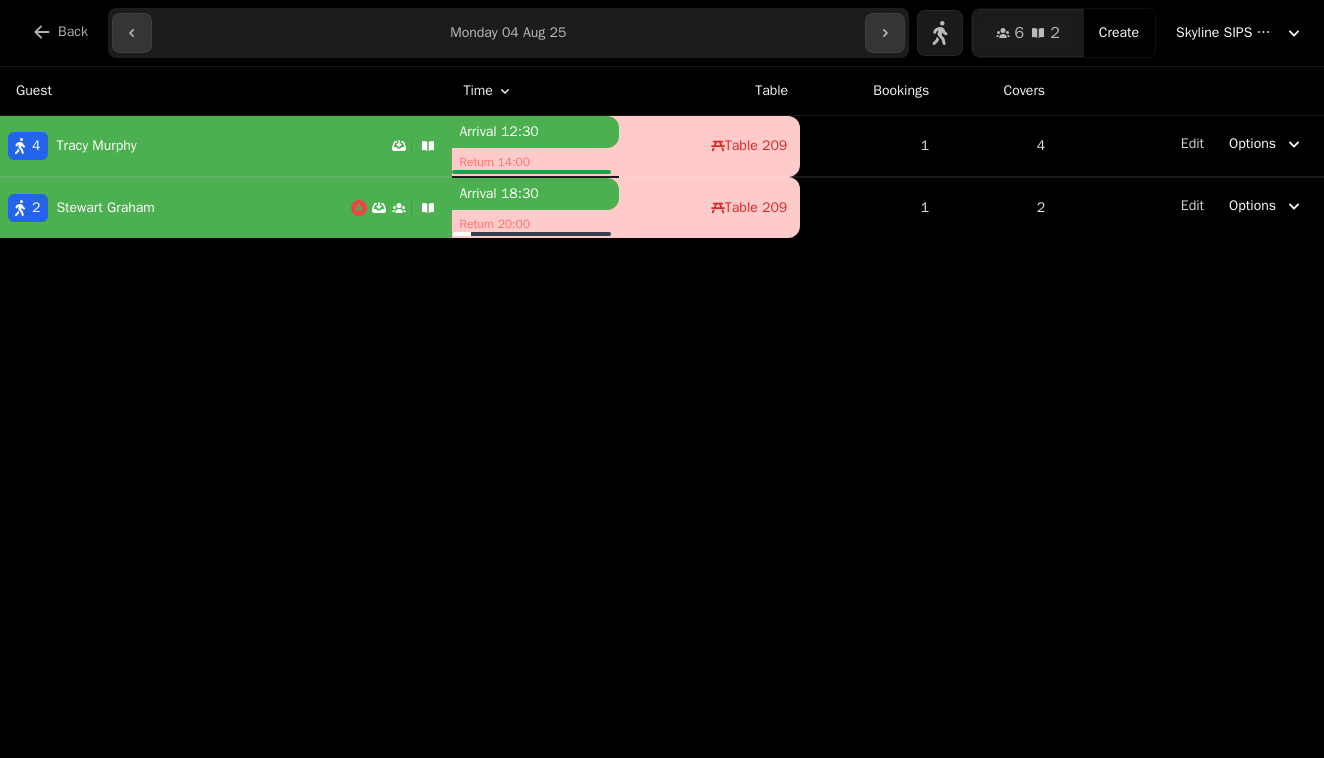 click on "**********" at bounding box center (508, 33) 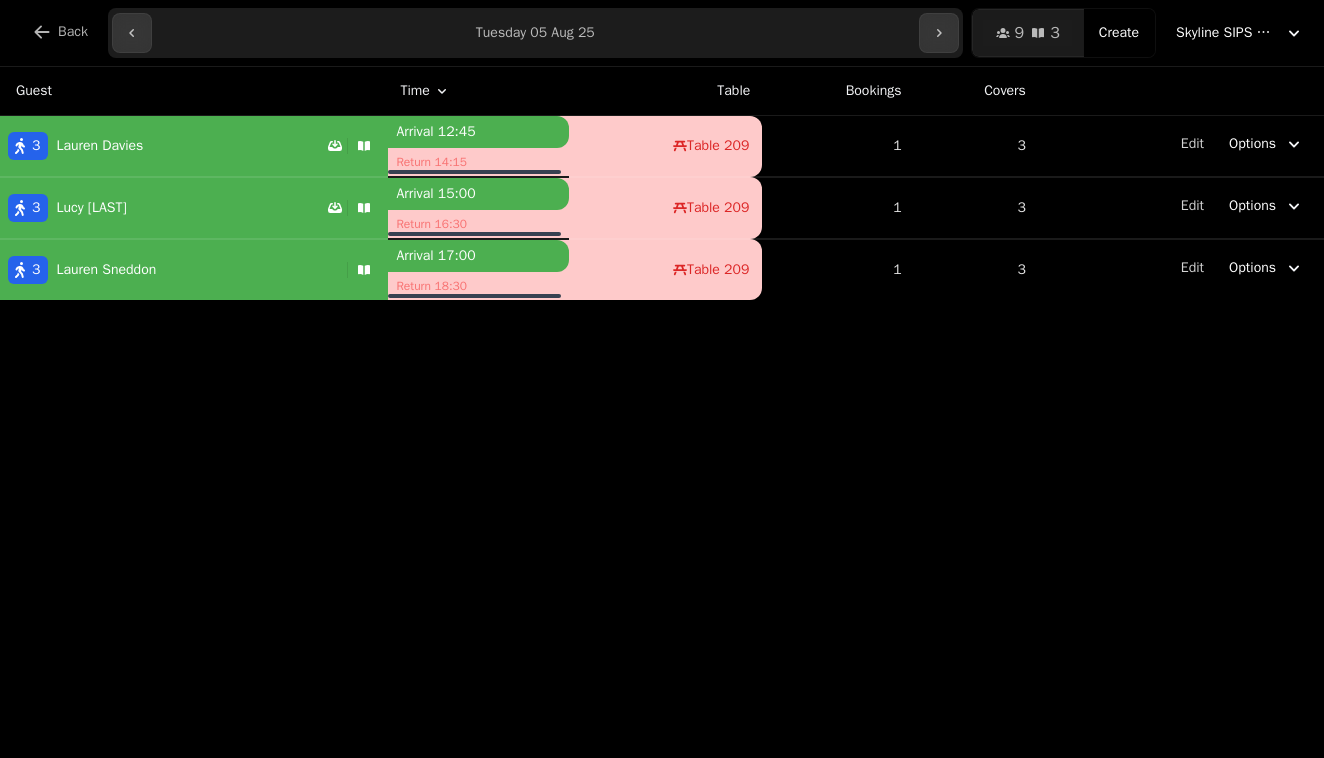click on "3 [FIRST]   [LAST]" at bounding box center (169, 270) 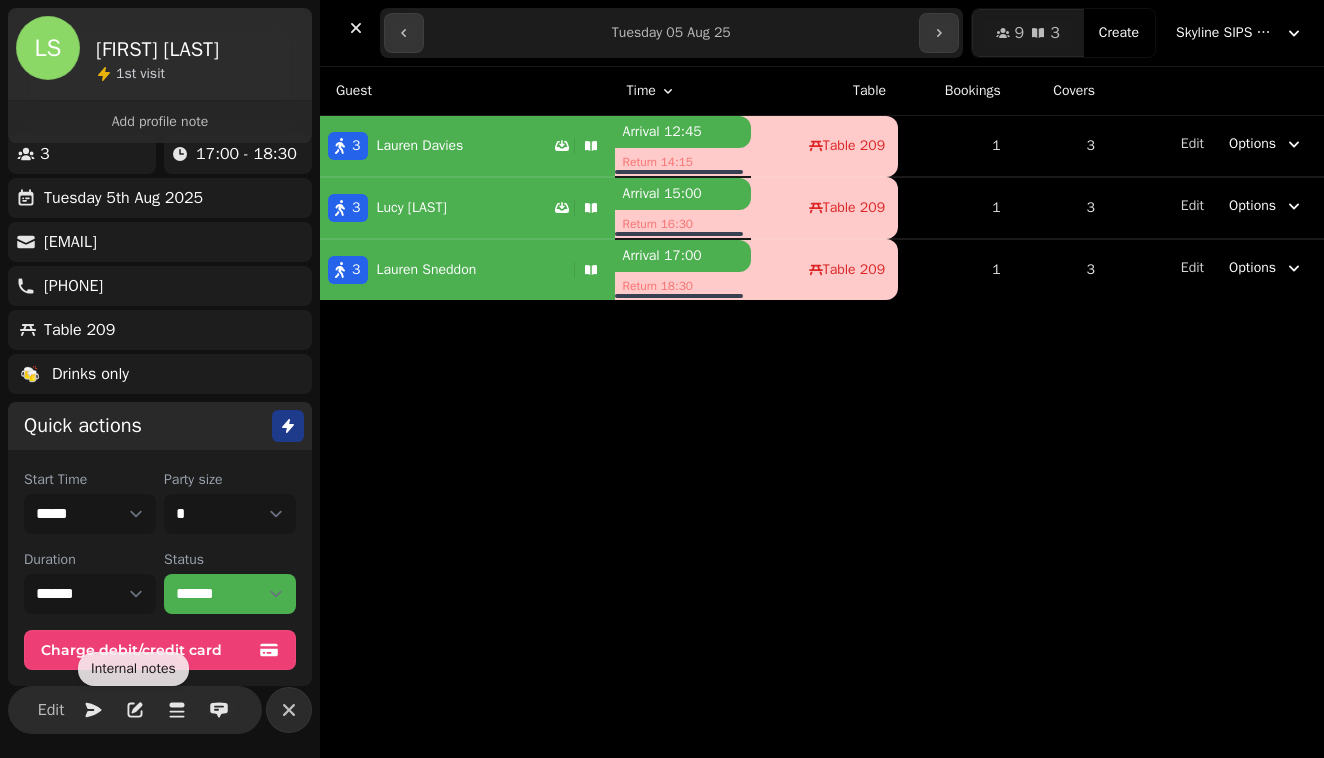 scroll, scrollTop: 17, scrollLeft: 0, axis: vertical 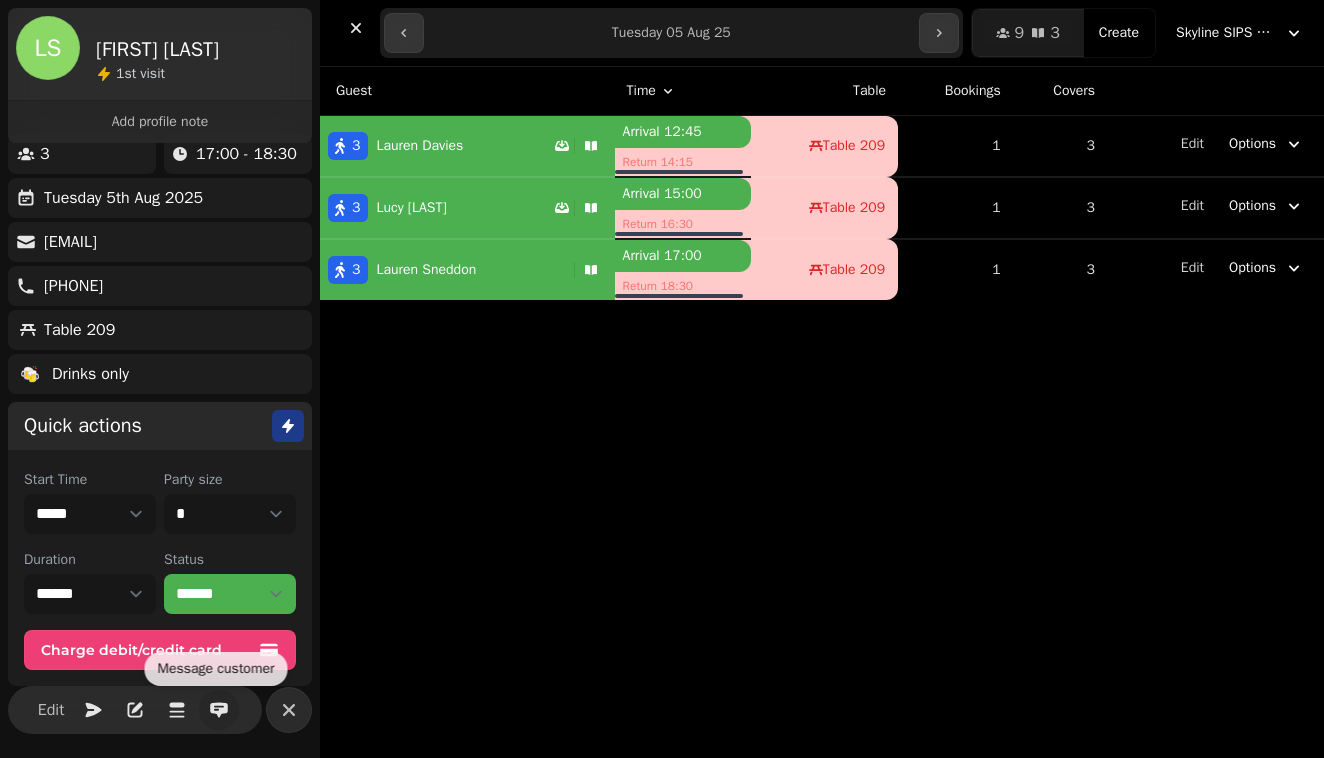 click 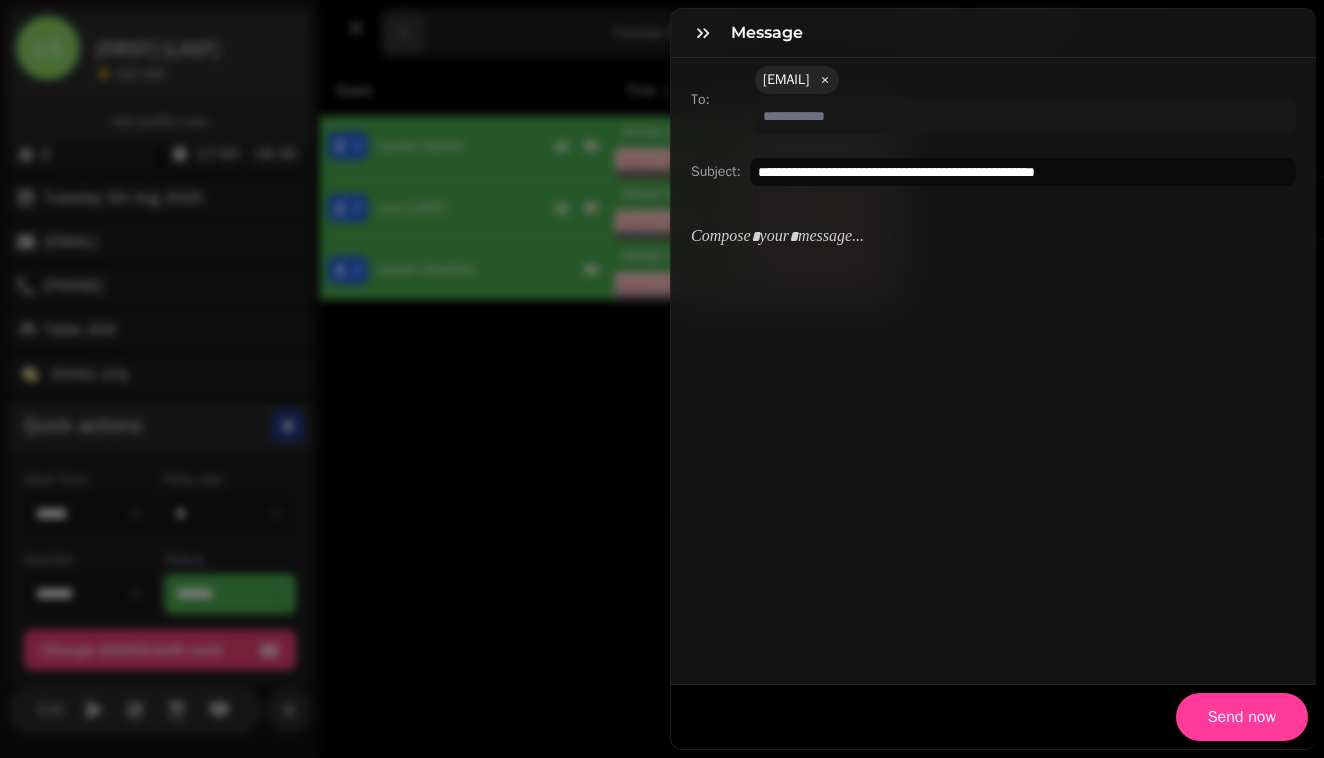 click at bounding box center (993, 237) 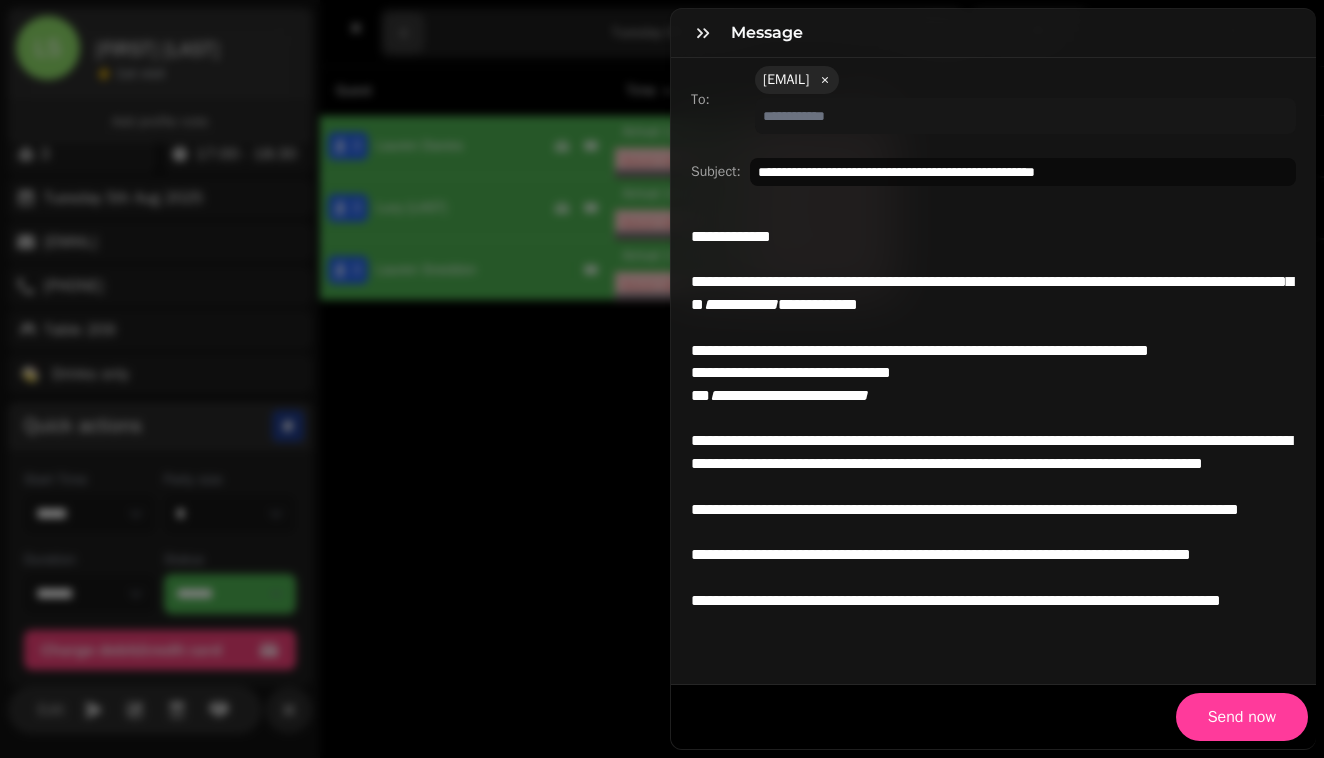 scroll, scrollTop: 23, scrollLeft: 0, axis: vertical 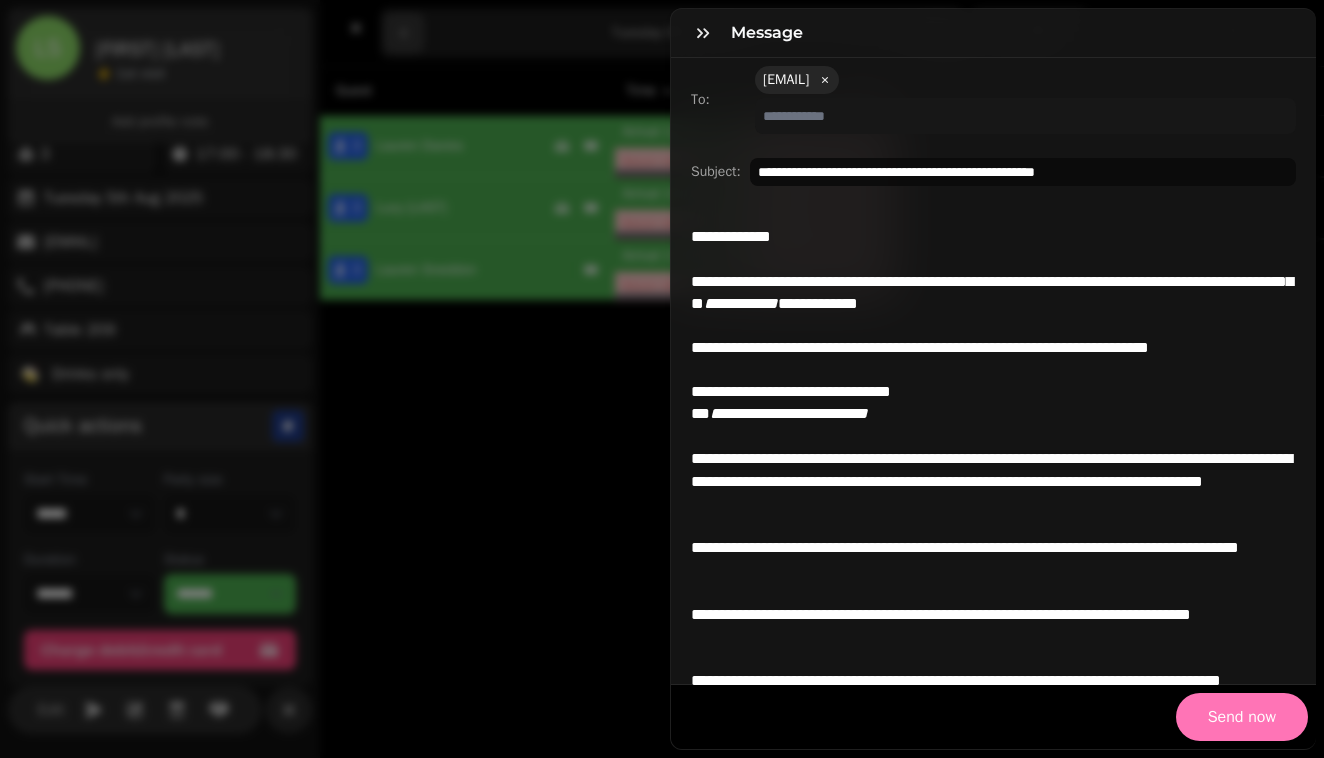 click on "Send now" at bounding box center [1242, 717] 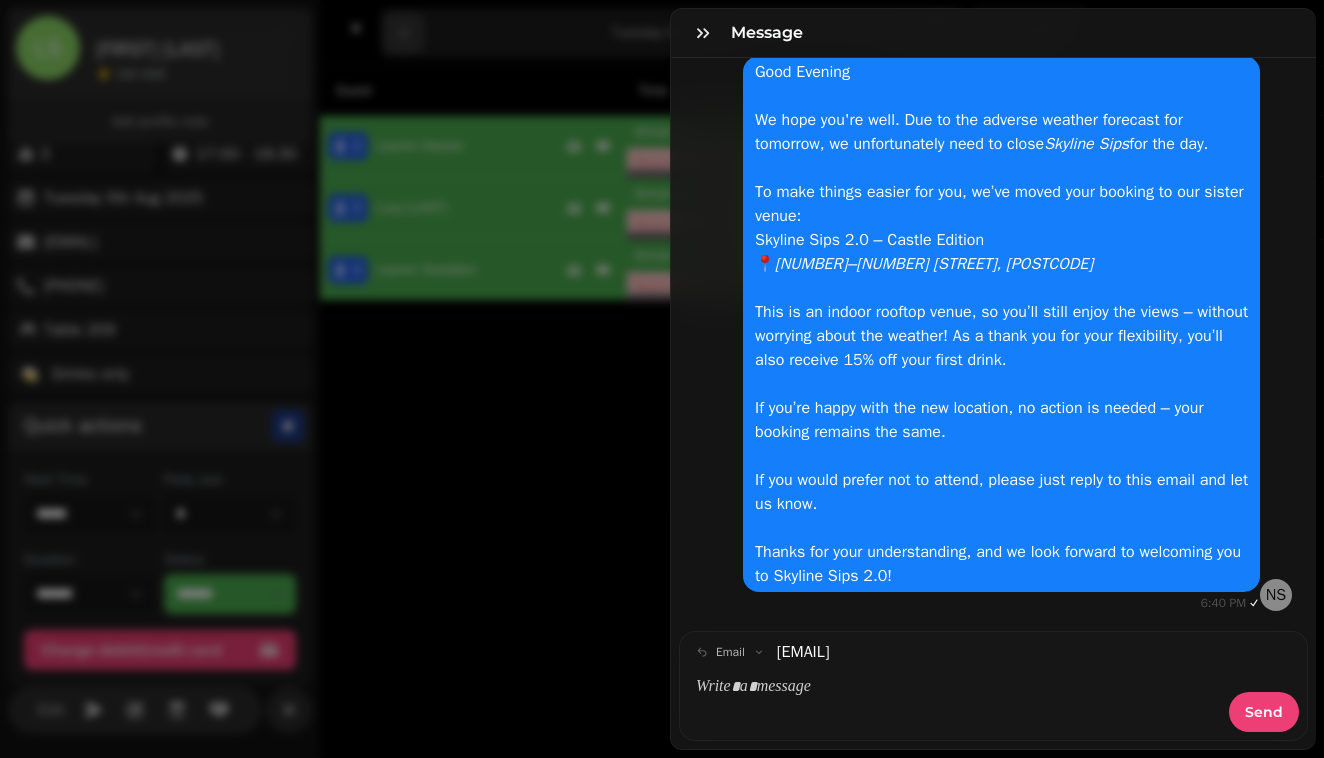 scroll, scrollTop: 73, scrollLeft: 0, axis: vertical 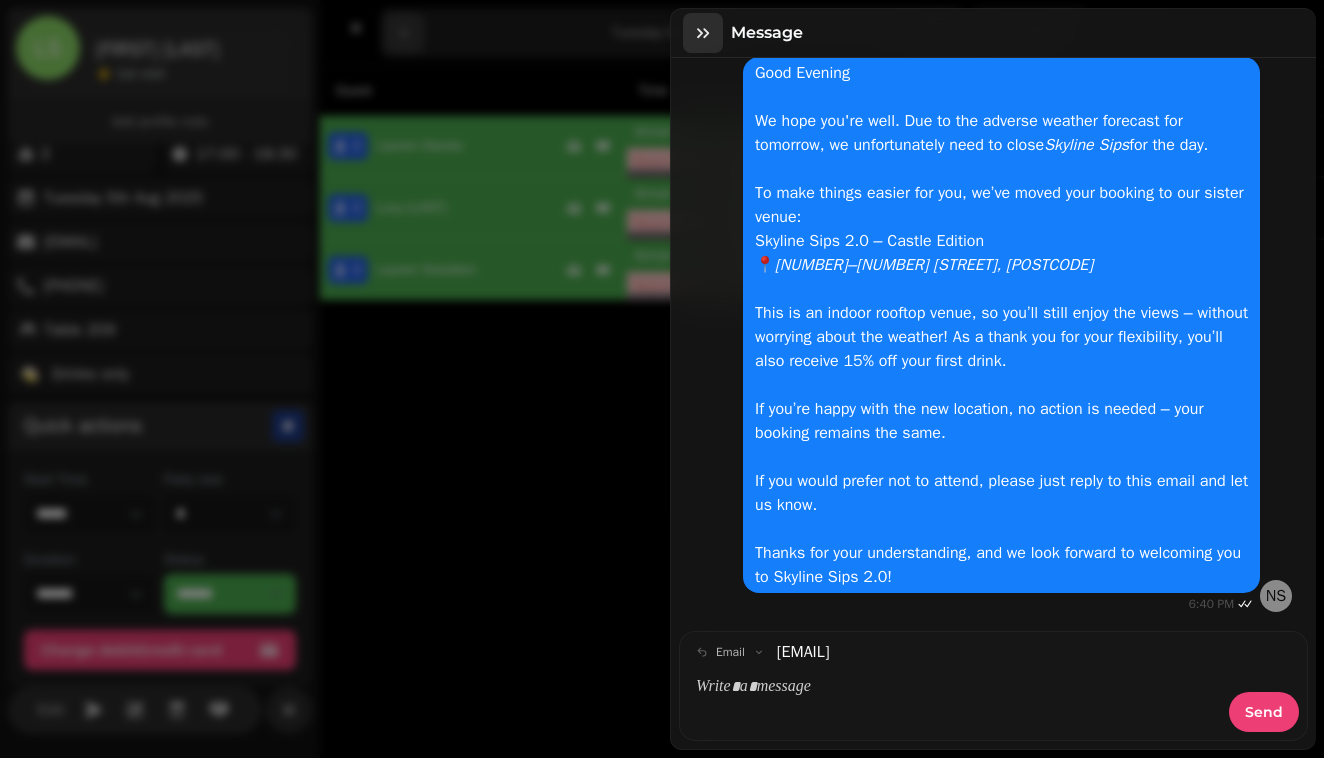 click 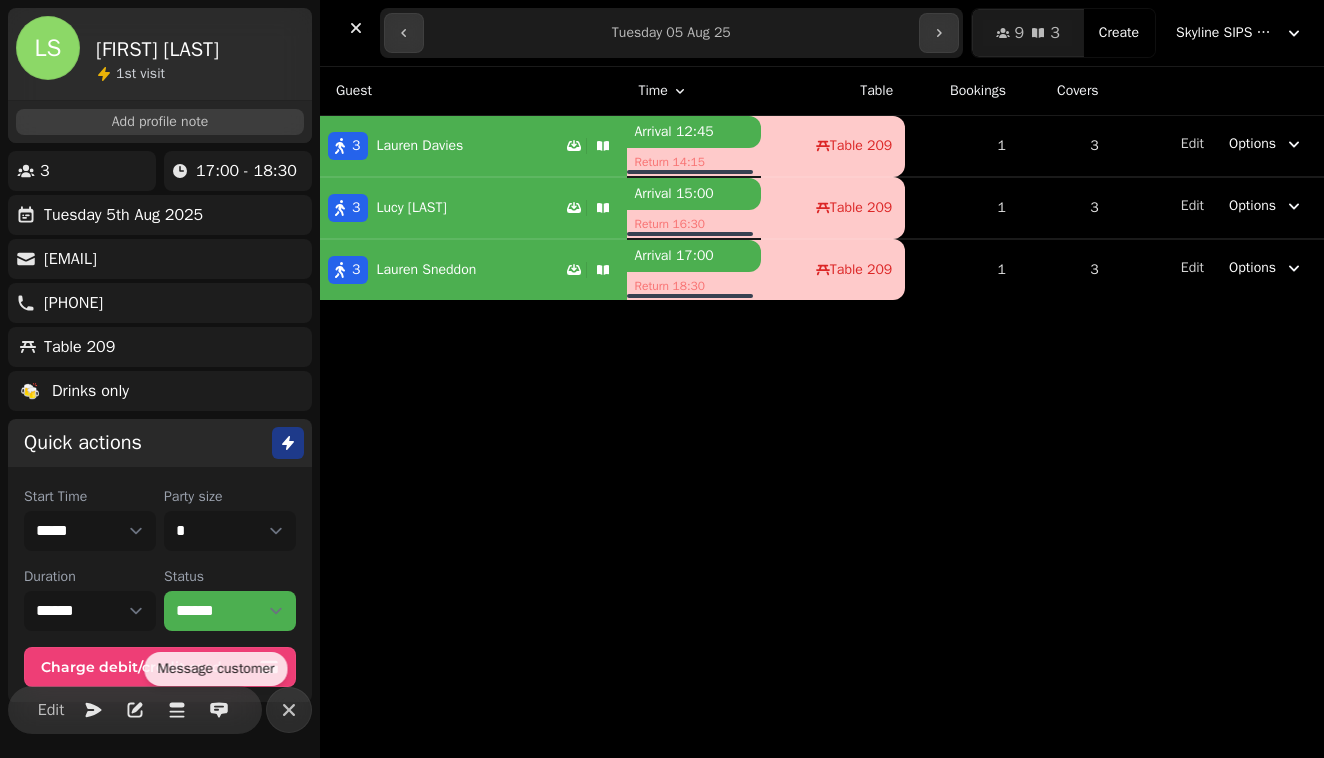 scroll, scrollTop: 0, scrollLeft: 0, axis: both 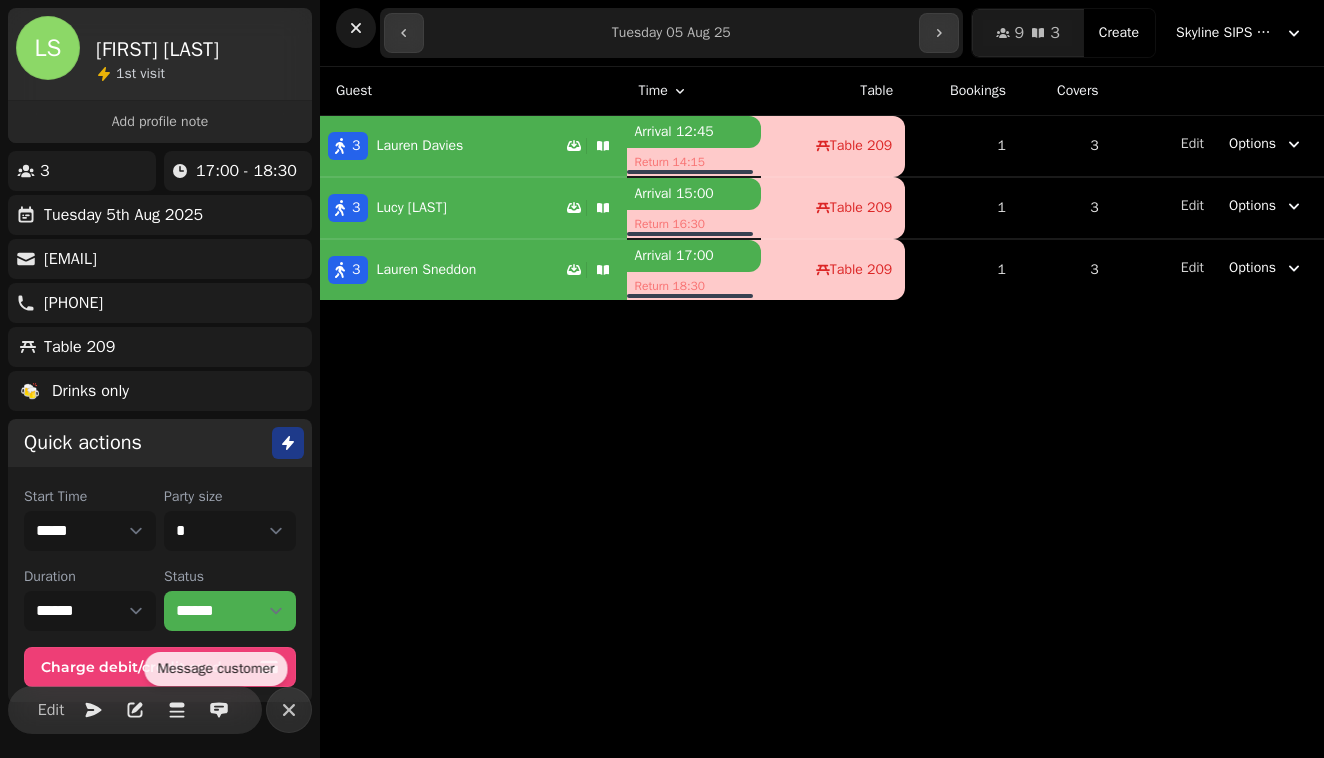 click 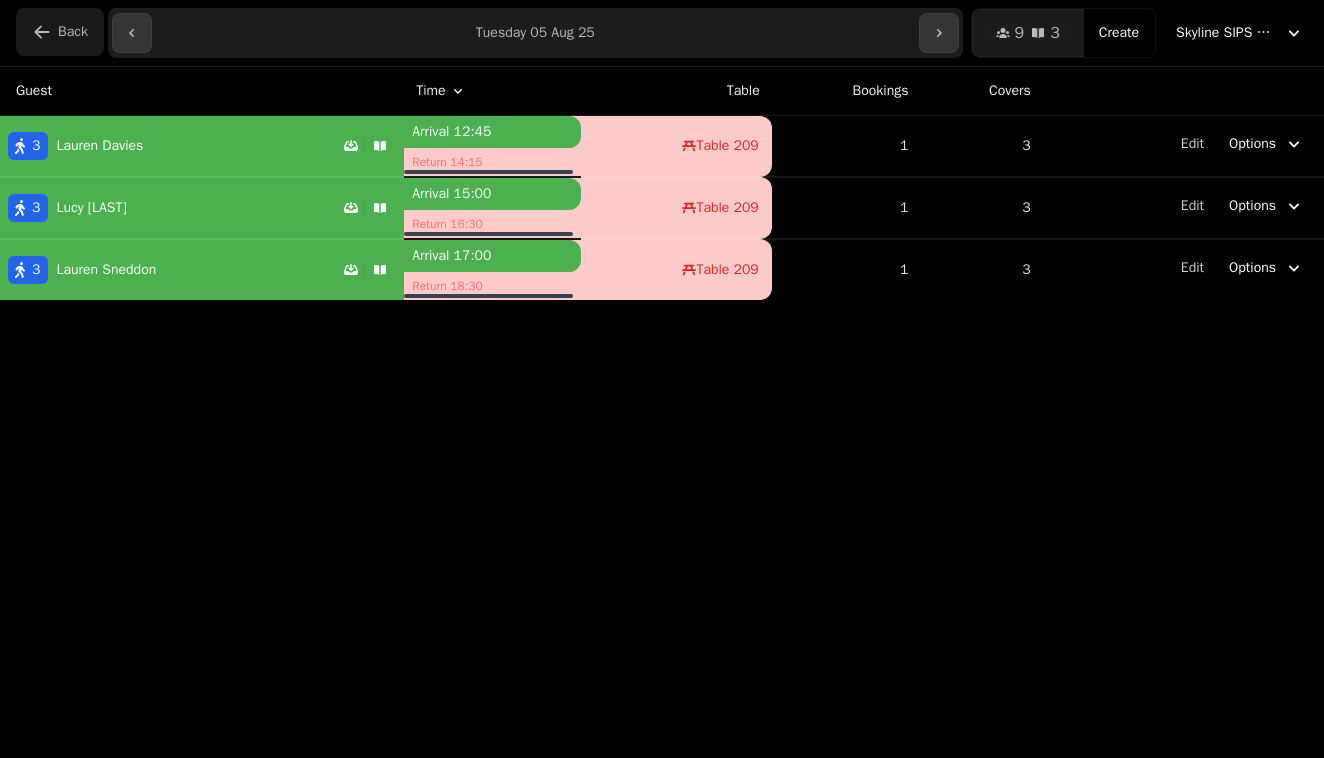 click on "Back" at bounding box center (73, 32) 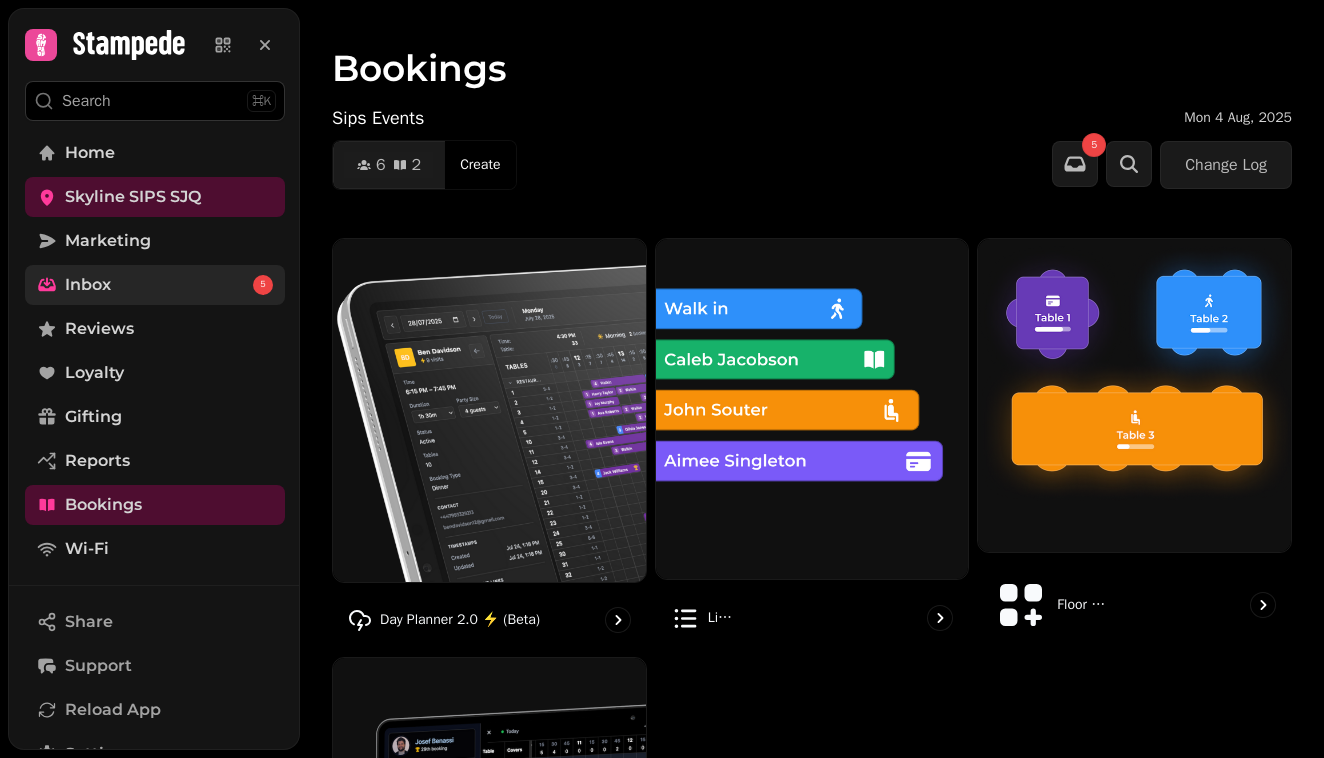 click on "Inbox 5" at bounding box center (155, 285) 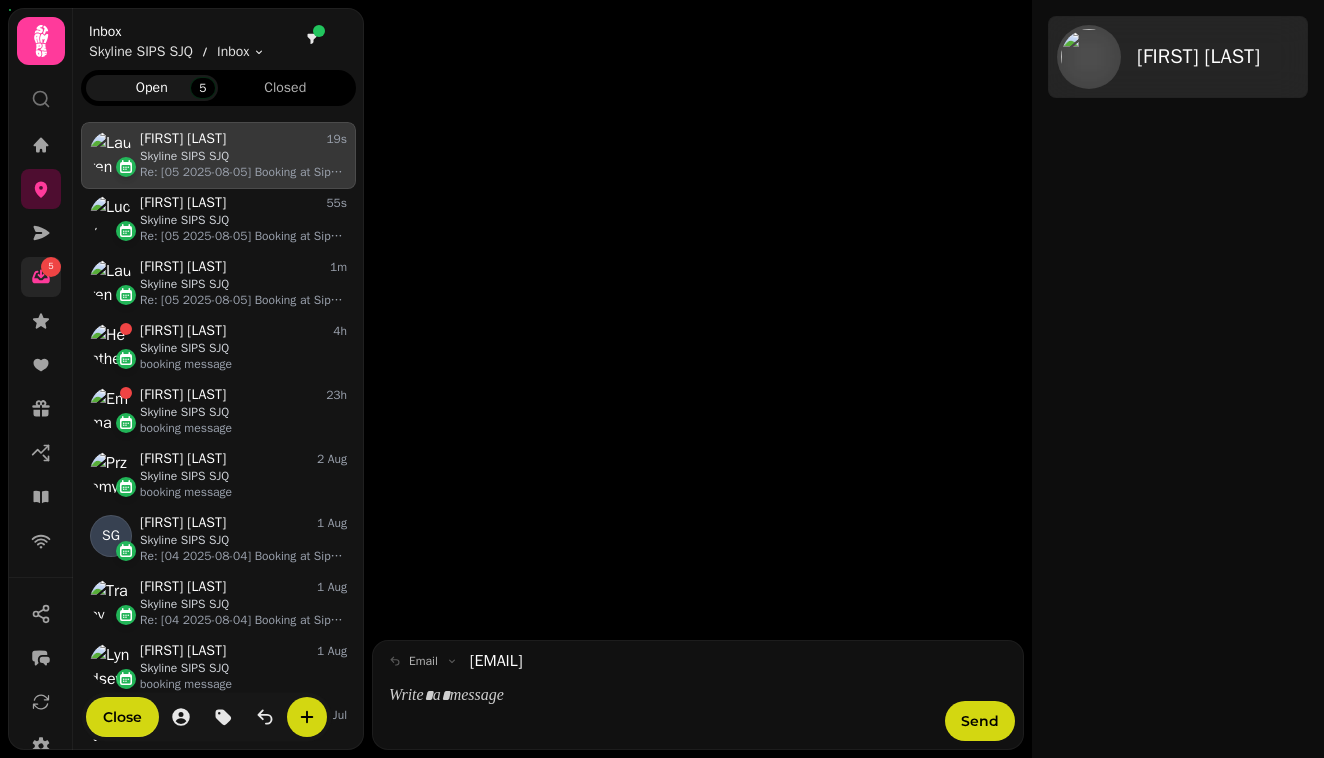 scroll, scrollTop: 1, scrollLeft: 1, axis: both 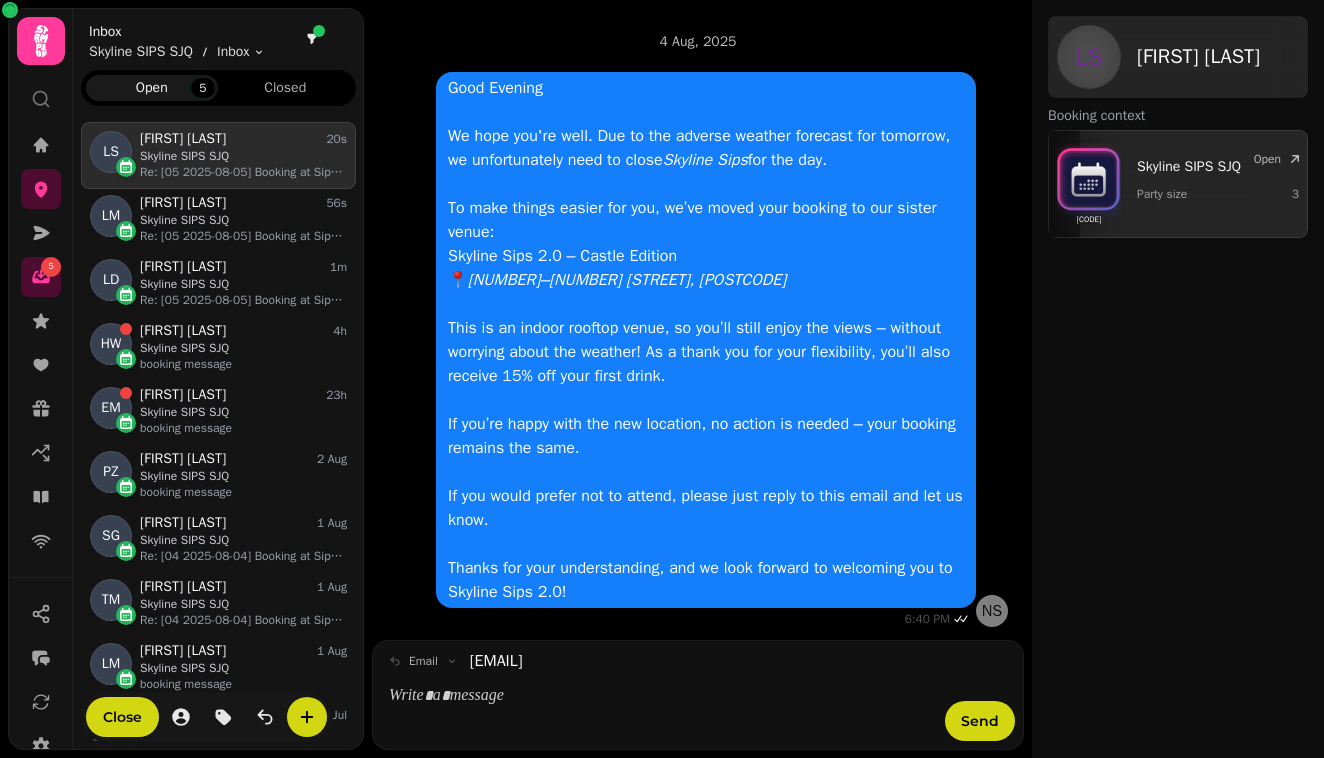 click on "Skyline SIPS SJQ" at bounding box center [243, 156] 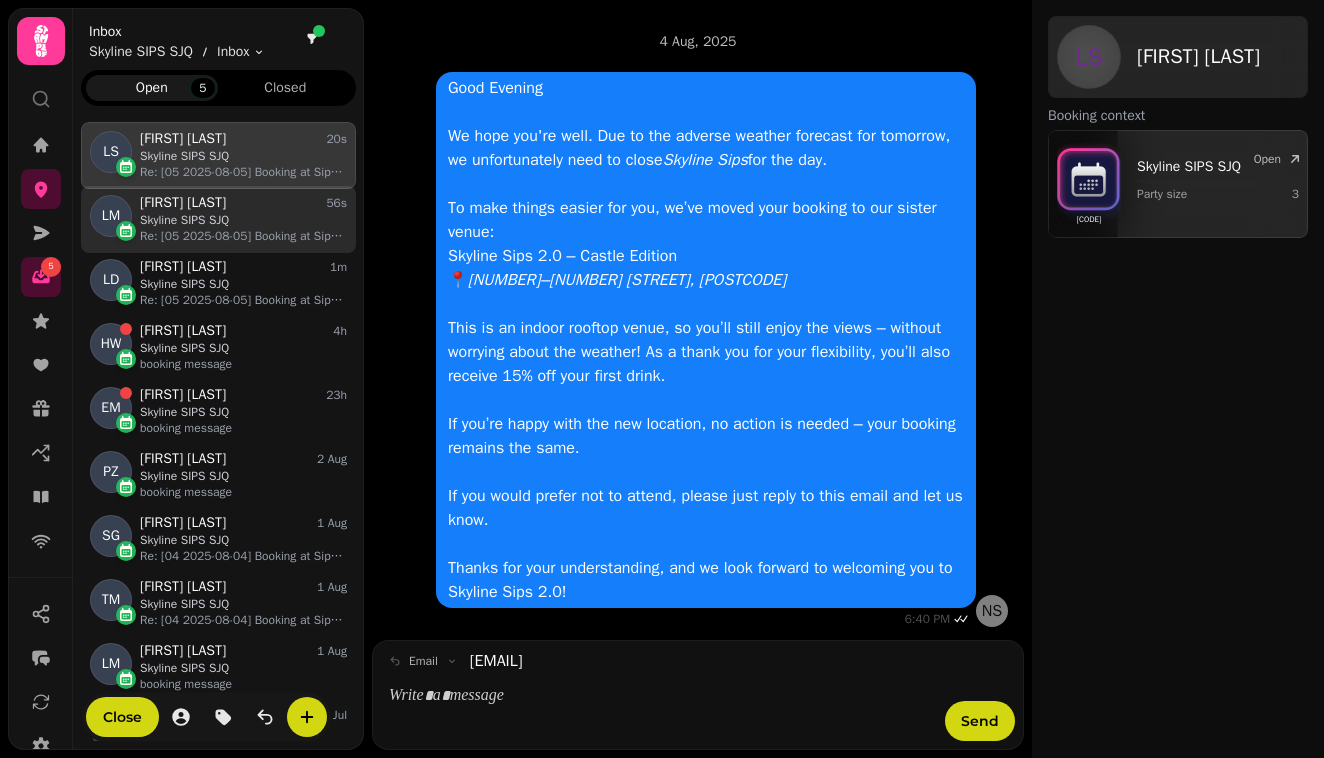 click on "Skyline SIPS SJQ" at bounding box center (243, 220) 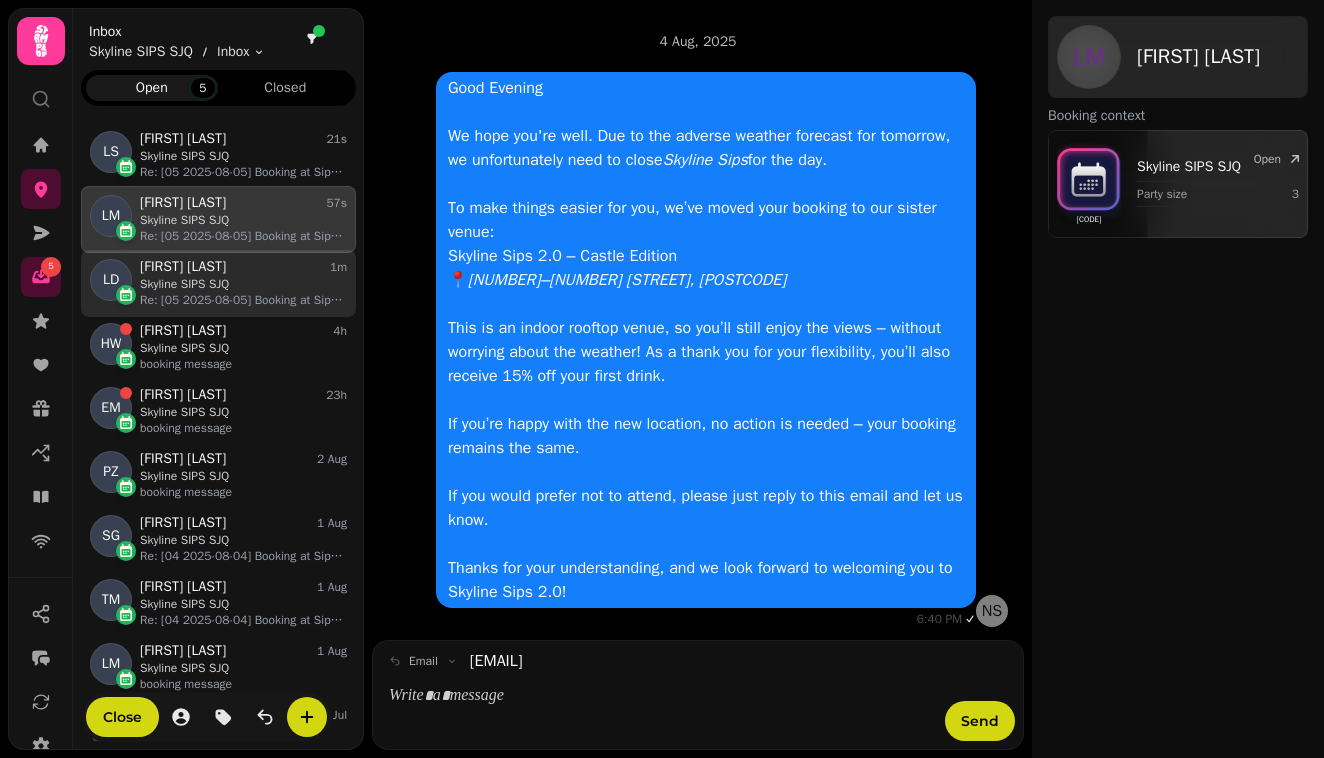 click on "[FIRST] [LAST]" at bounding box center (183, 267) 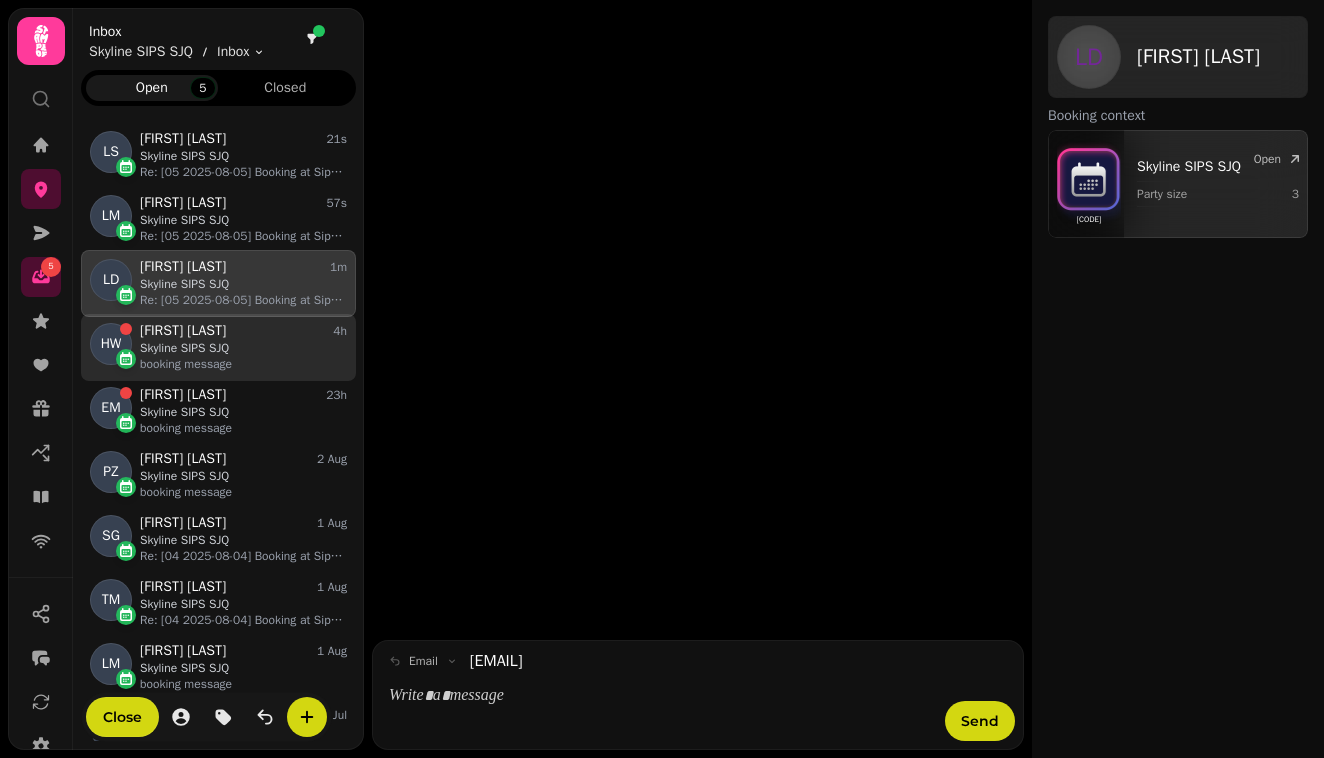click on "[FIRST] [LAST]" at bounding box center [183, 331] 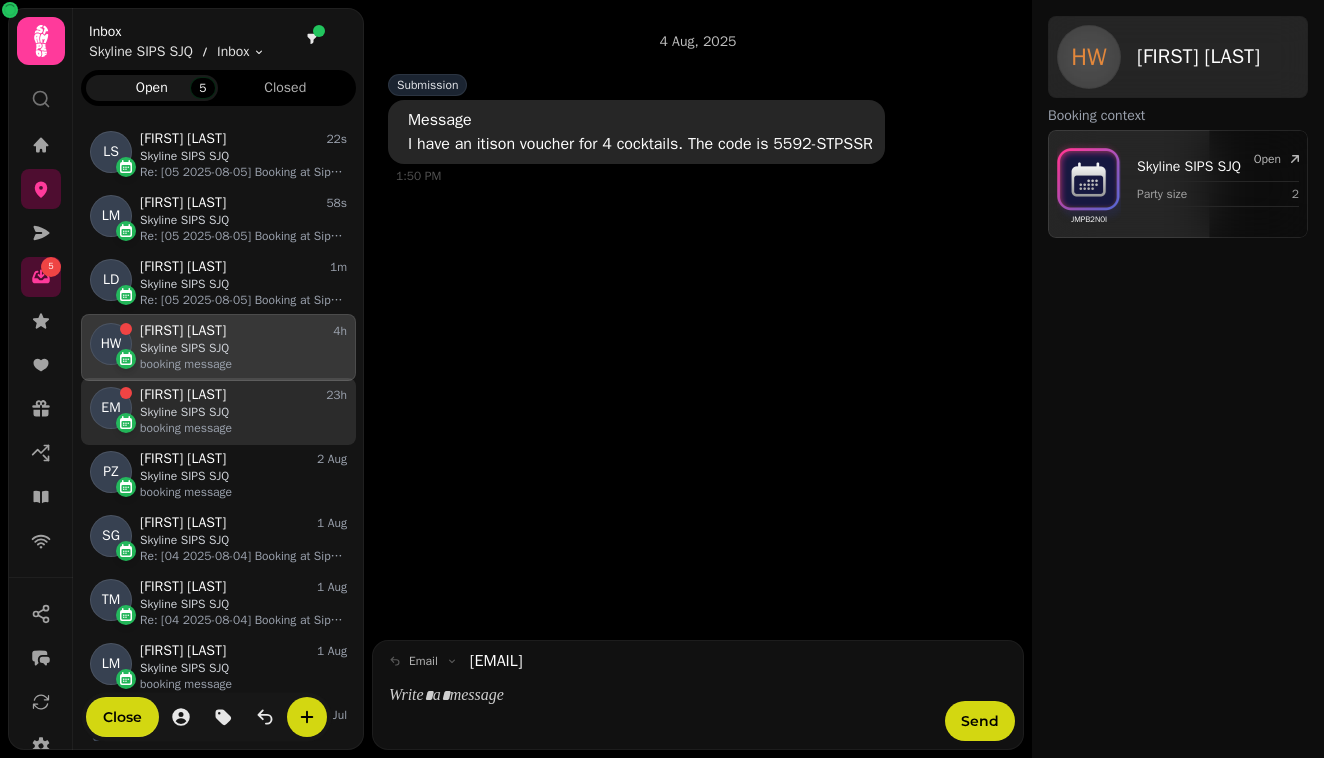 click on "[FIRST] [LAST]" at bounding box center [183, 395] 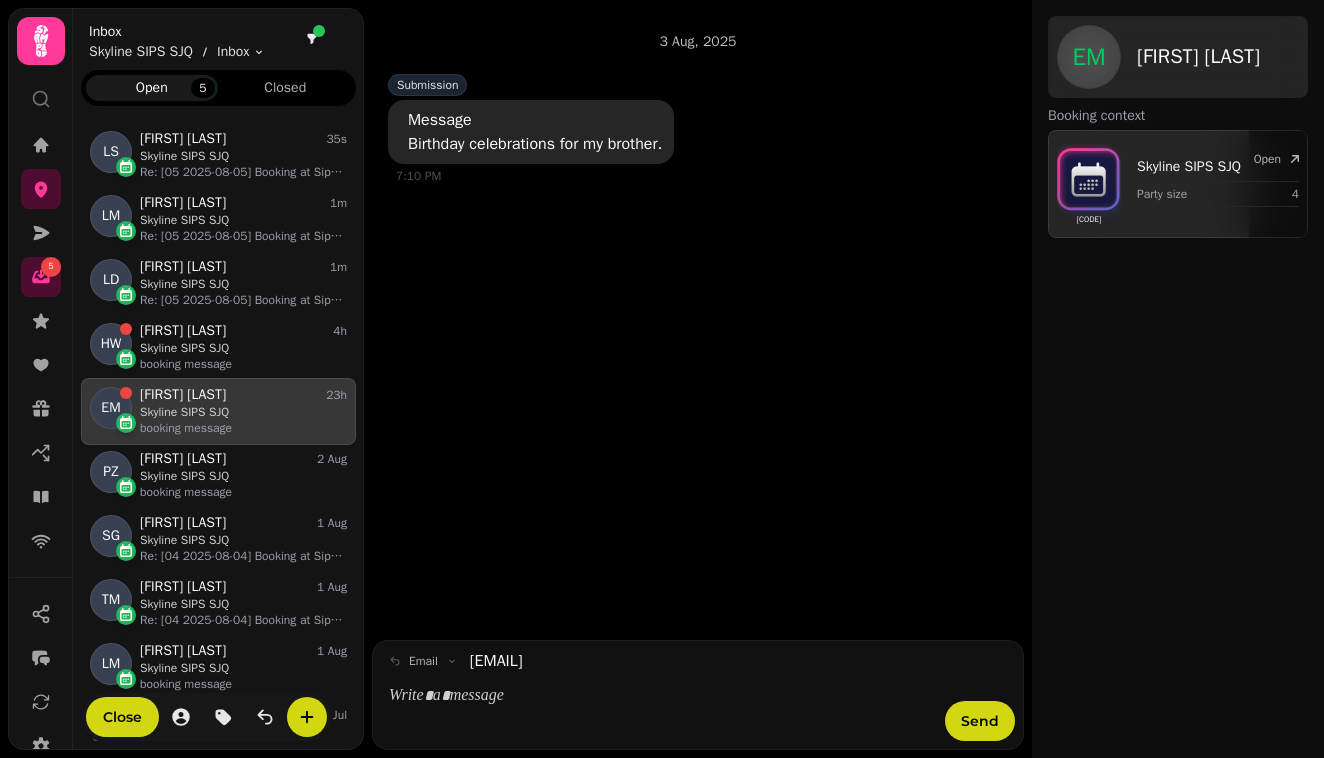 scroll, scrollTop: 0, scrollLeft: 0, axis: both 